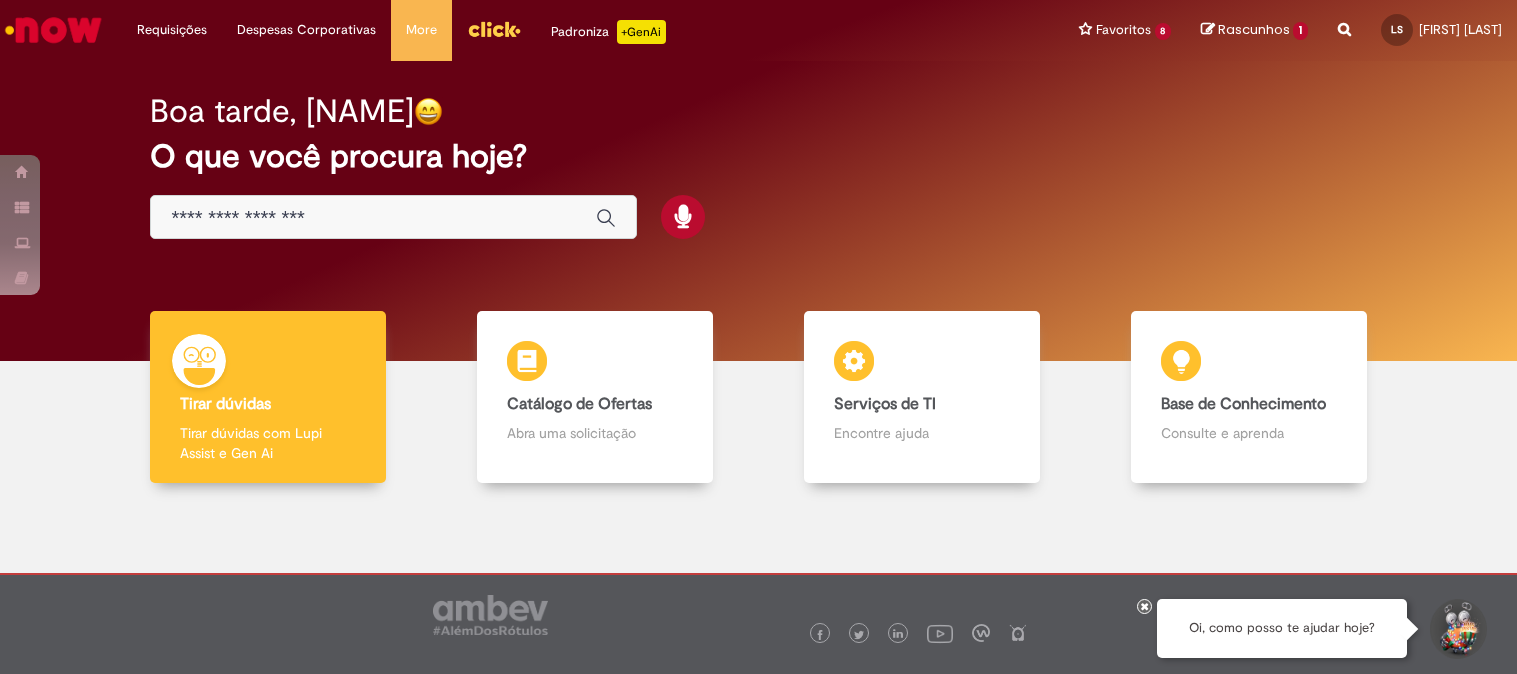 scroll, scrollTop: 0, scrollLeft: 0, axis: both 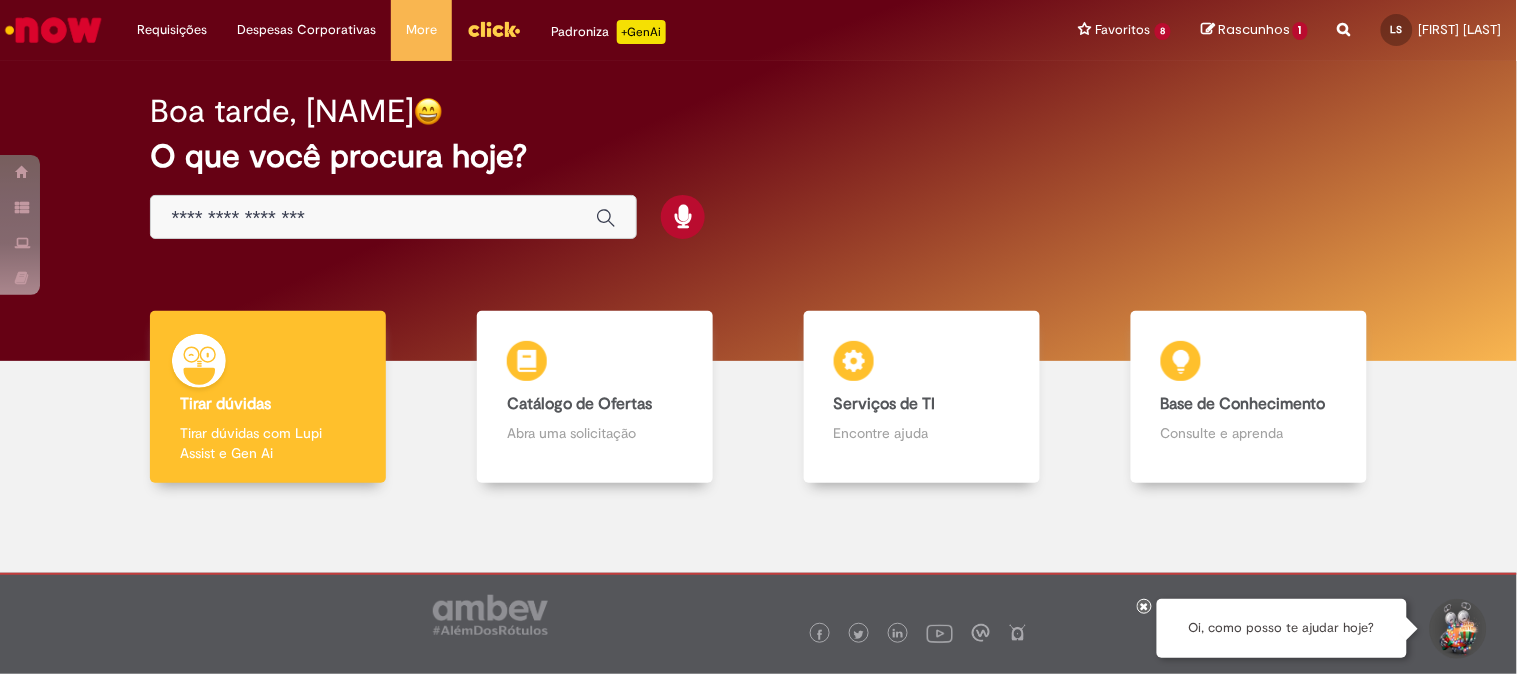 click at bounding box center [373, 218] 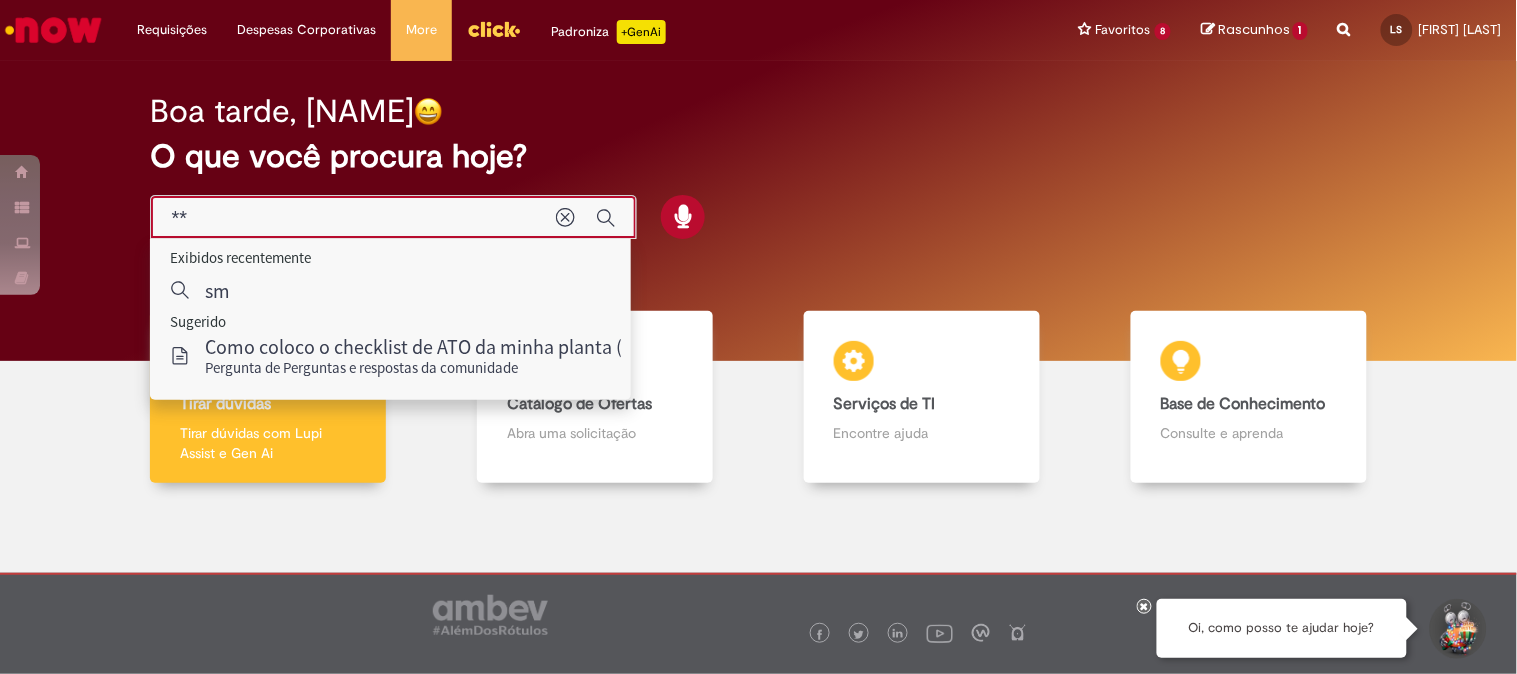 type on "*" 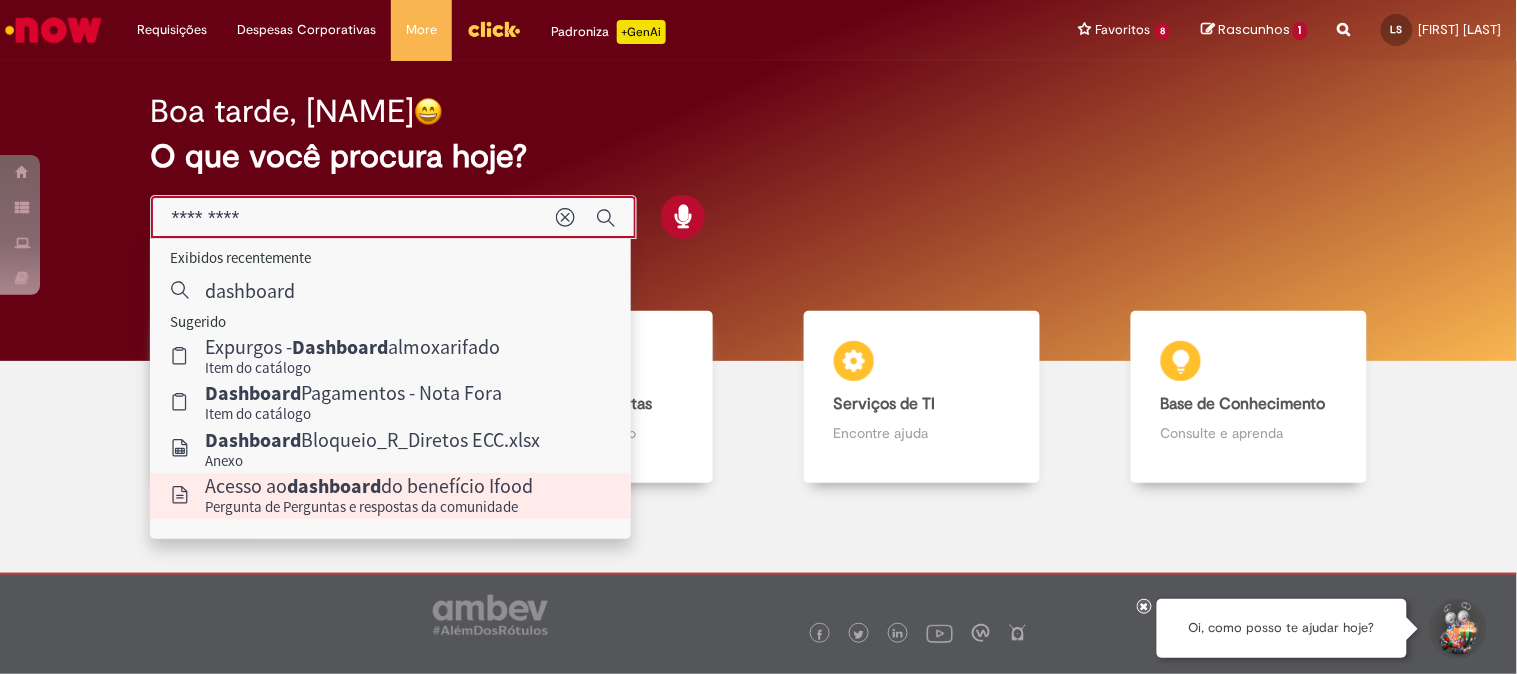 scroll, scrollTop: 52, scrollLeft: 0, axis: vertical 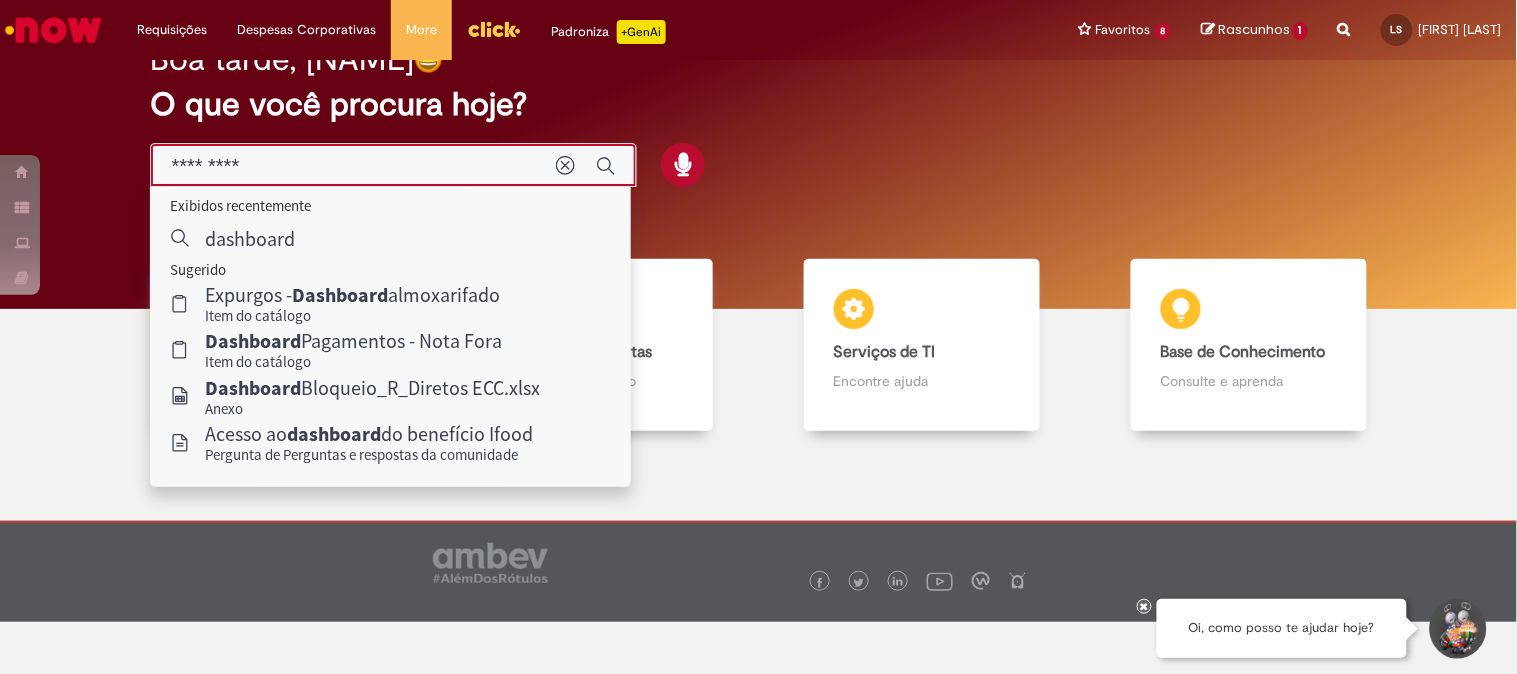 type on "*********" 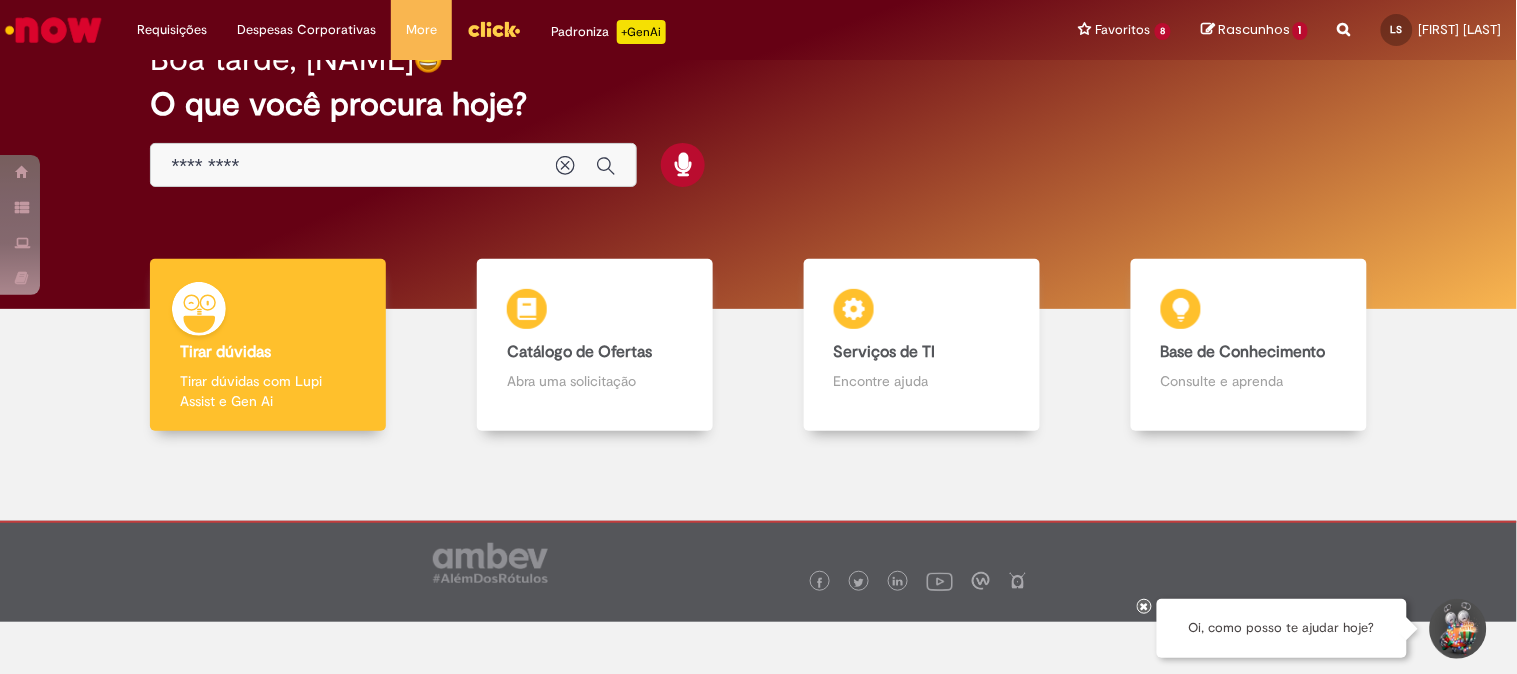click at bounding box center (798, 558) 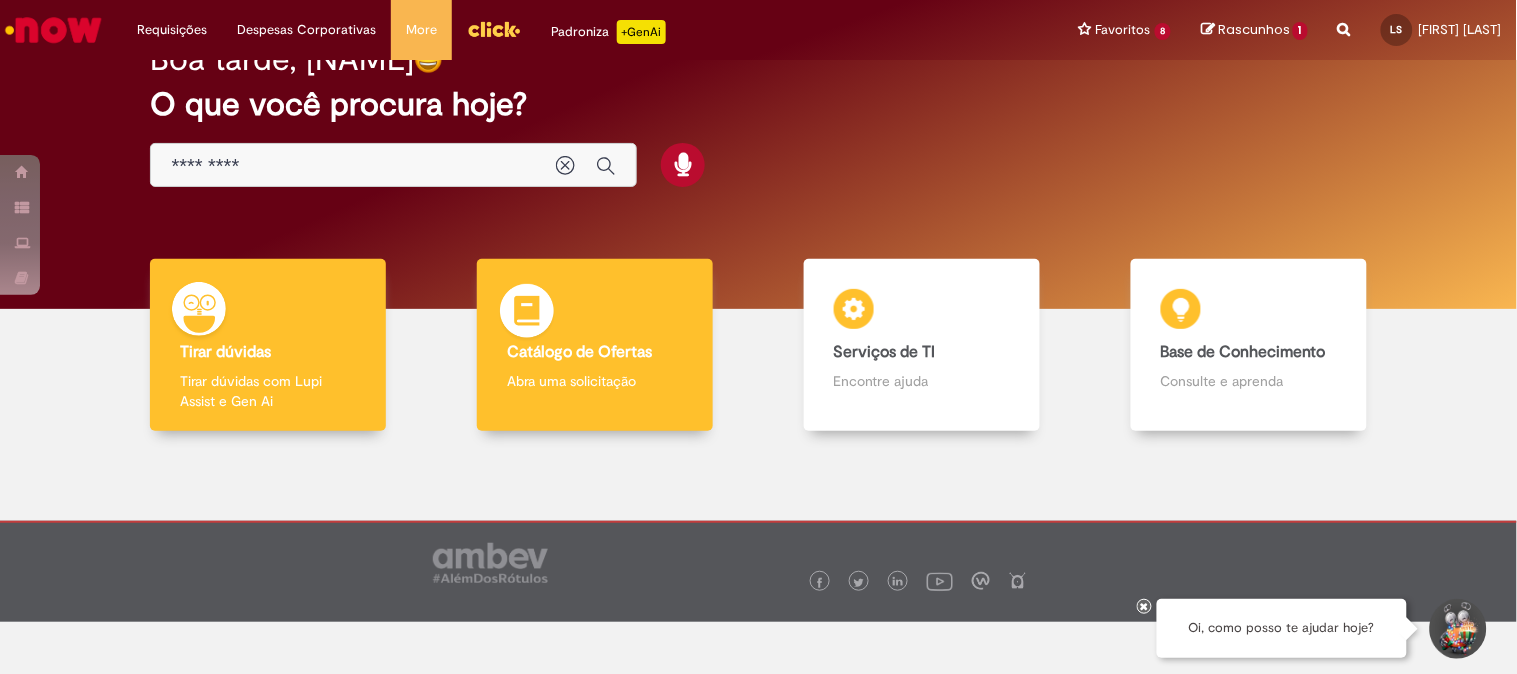 click on "Catálogo de Ofertas" at bounding box center (579, 352) 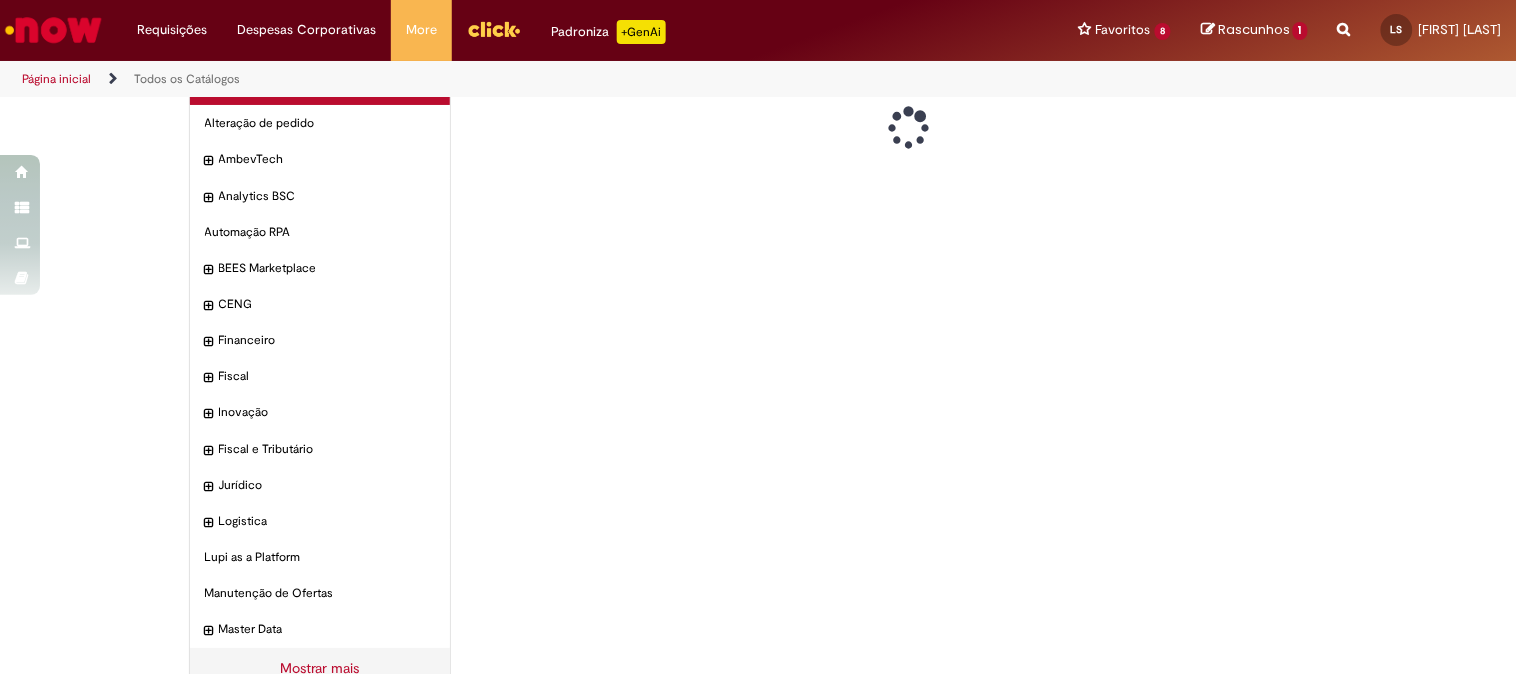 scroll, scrollTop: 0, scrollLeft: 0, axis: both 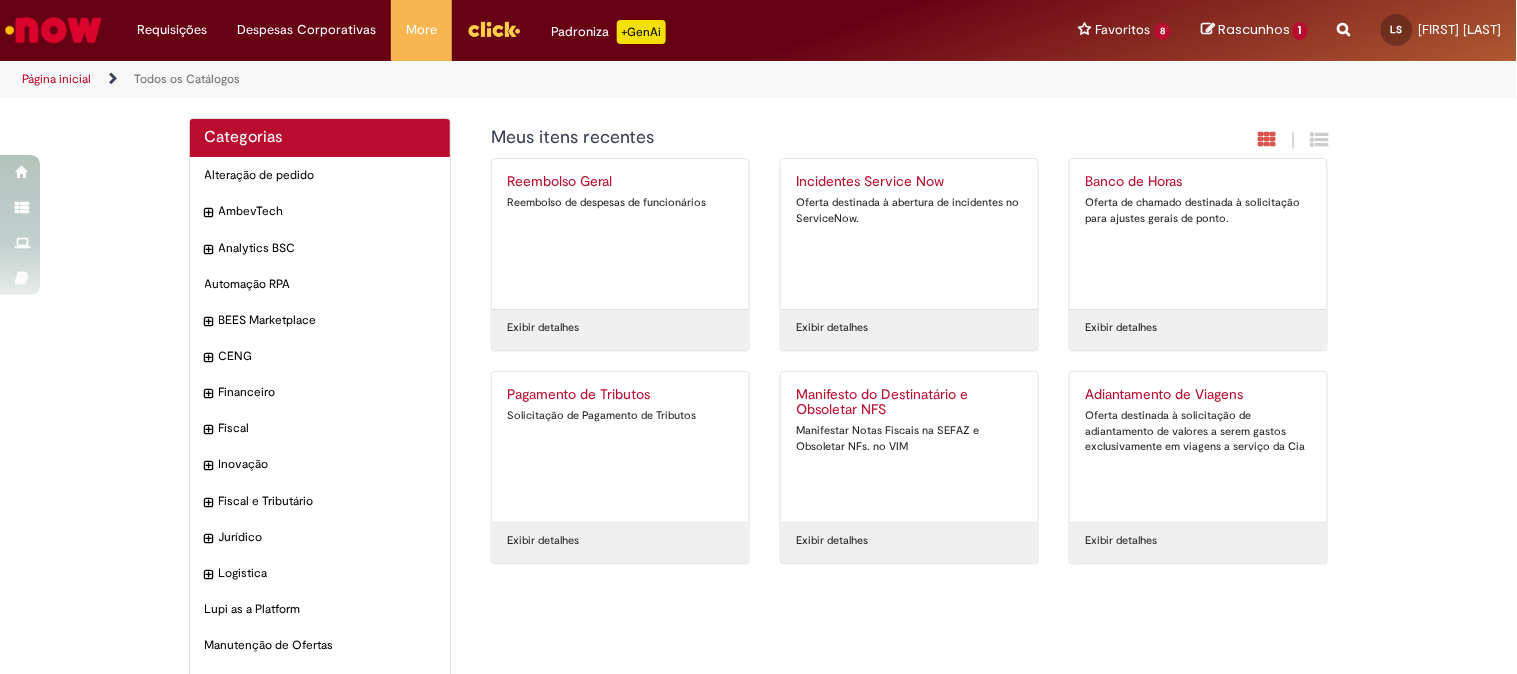 click on "Reportar problema
Artigos
Não encontrou base de conhecimento
Catálogo
Não foram encontradas ofertas
Comunidade
Nenhum resultado encontrado na comunidade" at bounding box center [1344, 30] 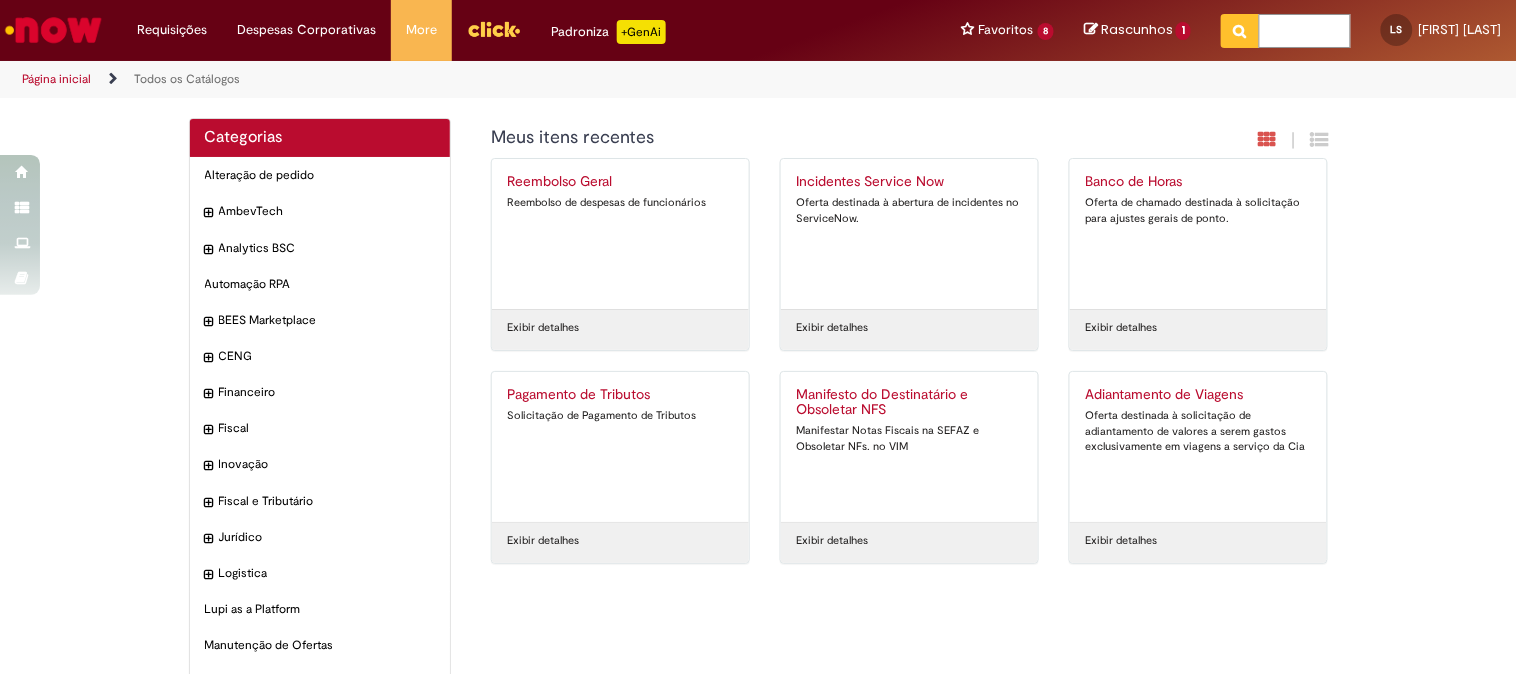 click at bounding box center [1305, 31] 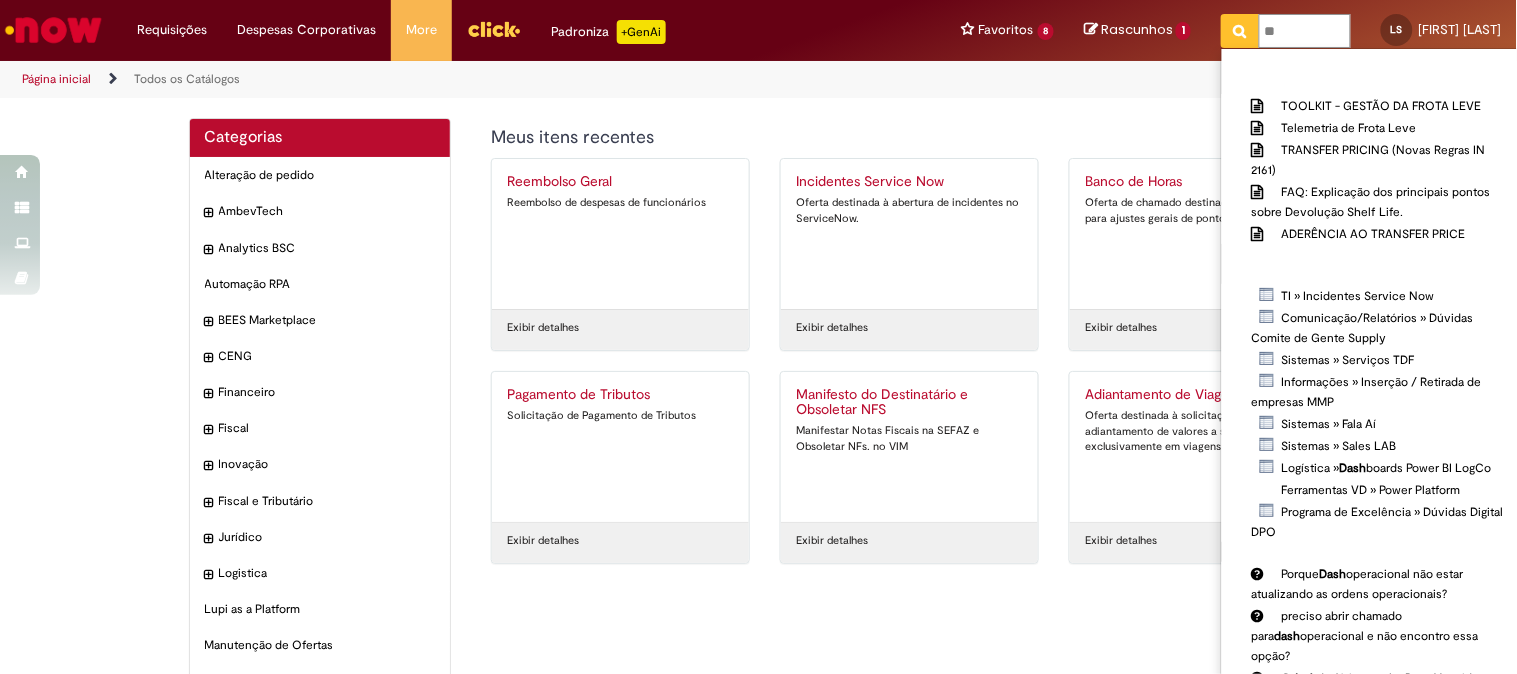 type on "*" 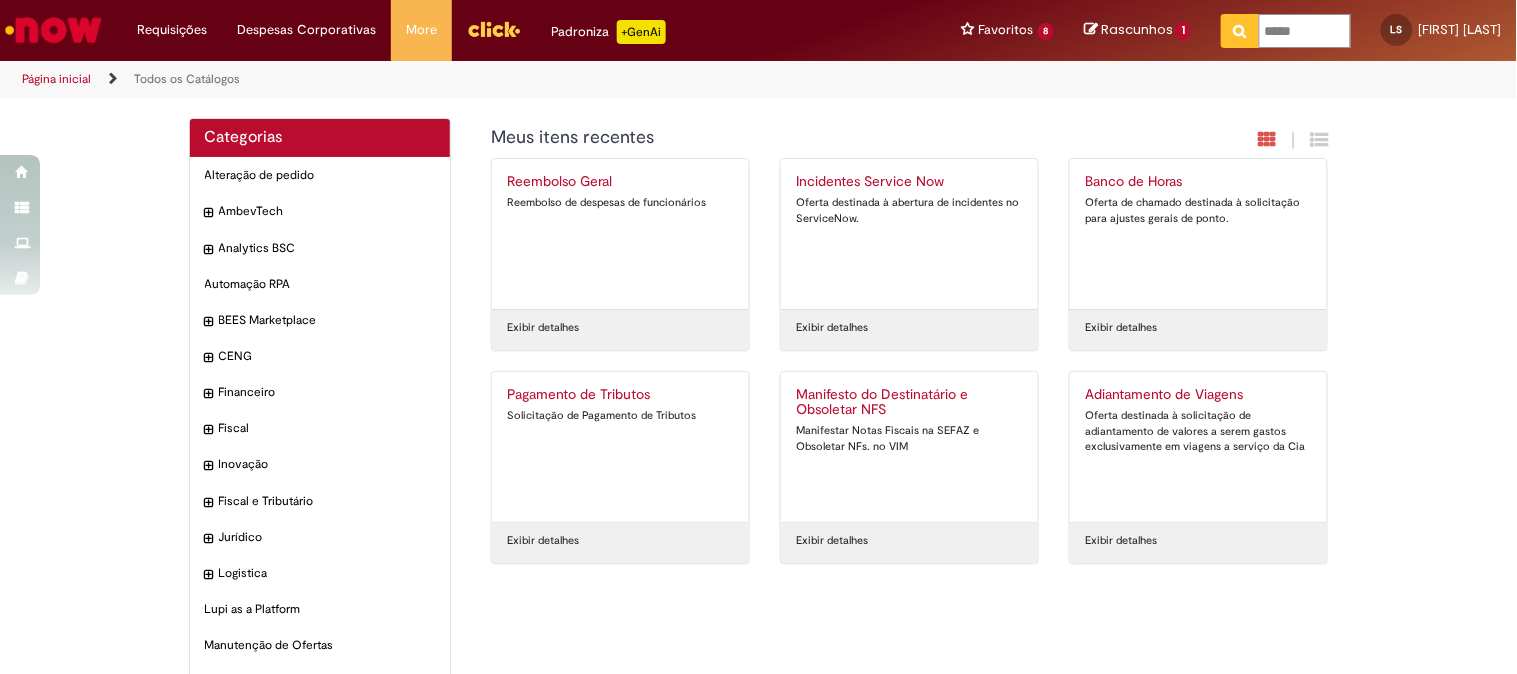 type on "******" 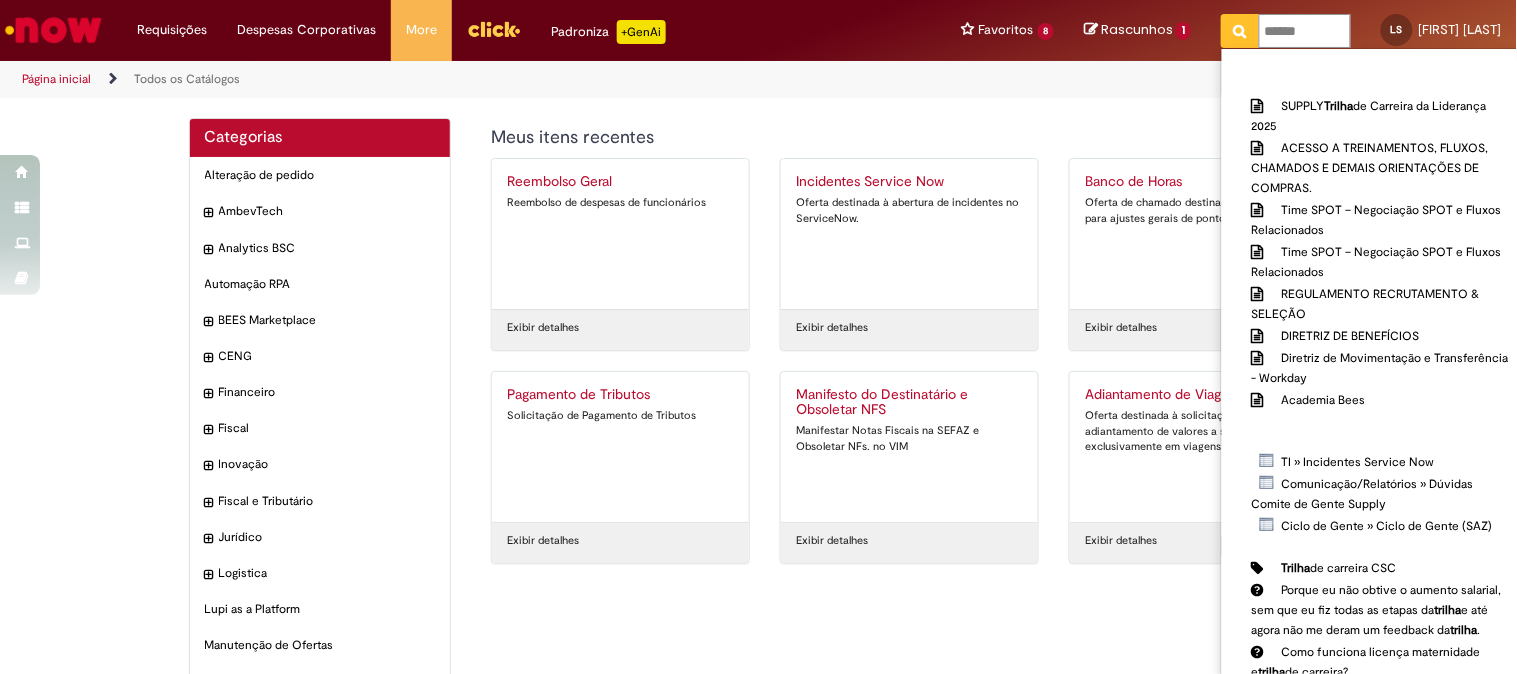 click at bounding box center (1240, 31) 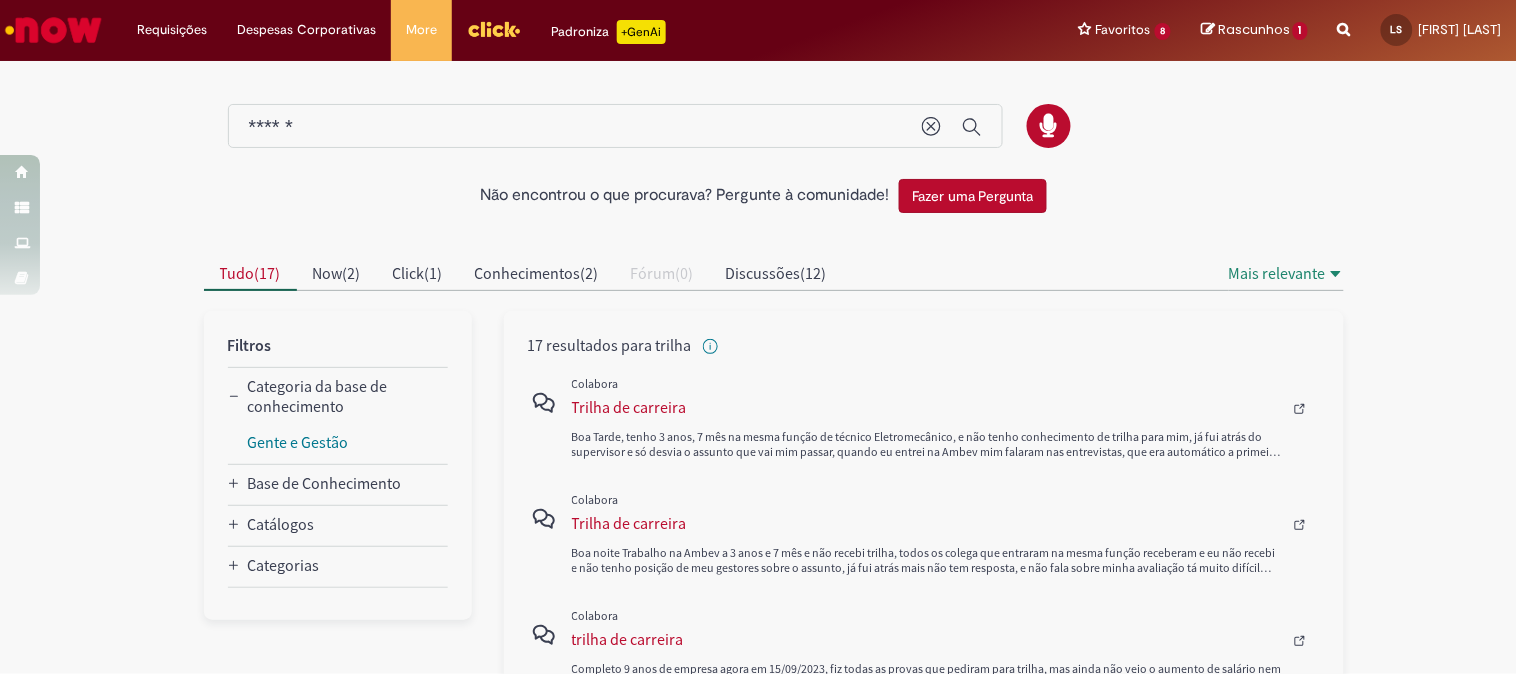 scroll, scrollTop: 111, scrollLeft: 0, axis: vertical 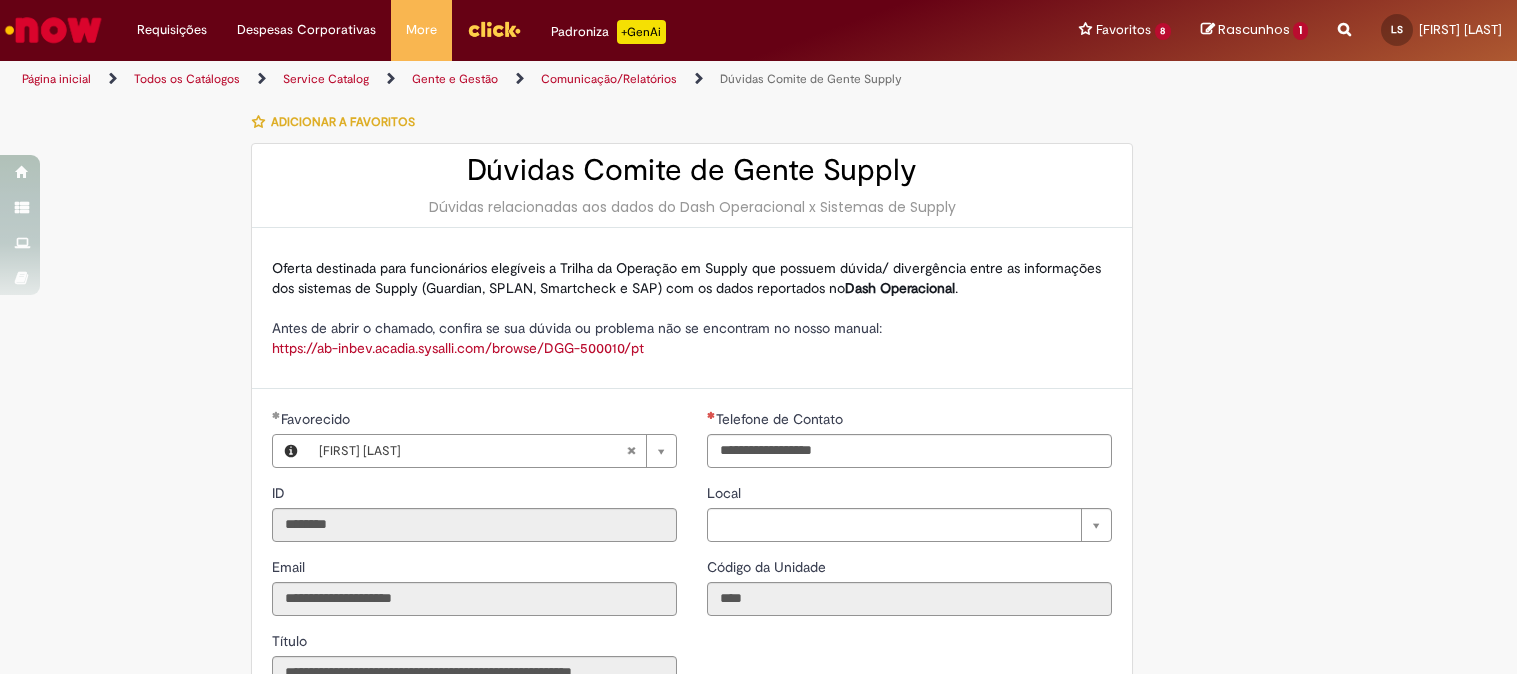 type on "**********" 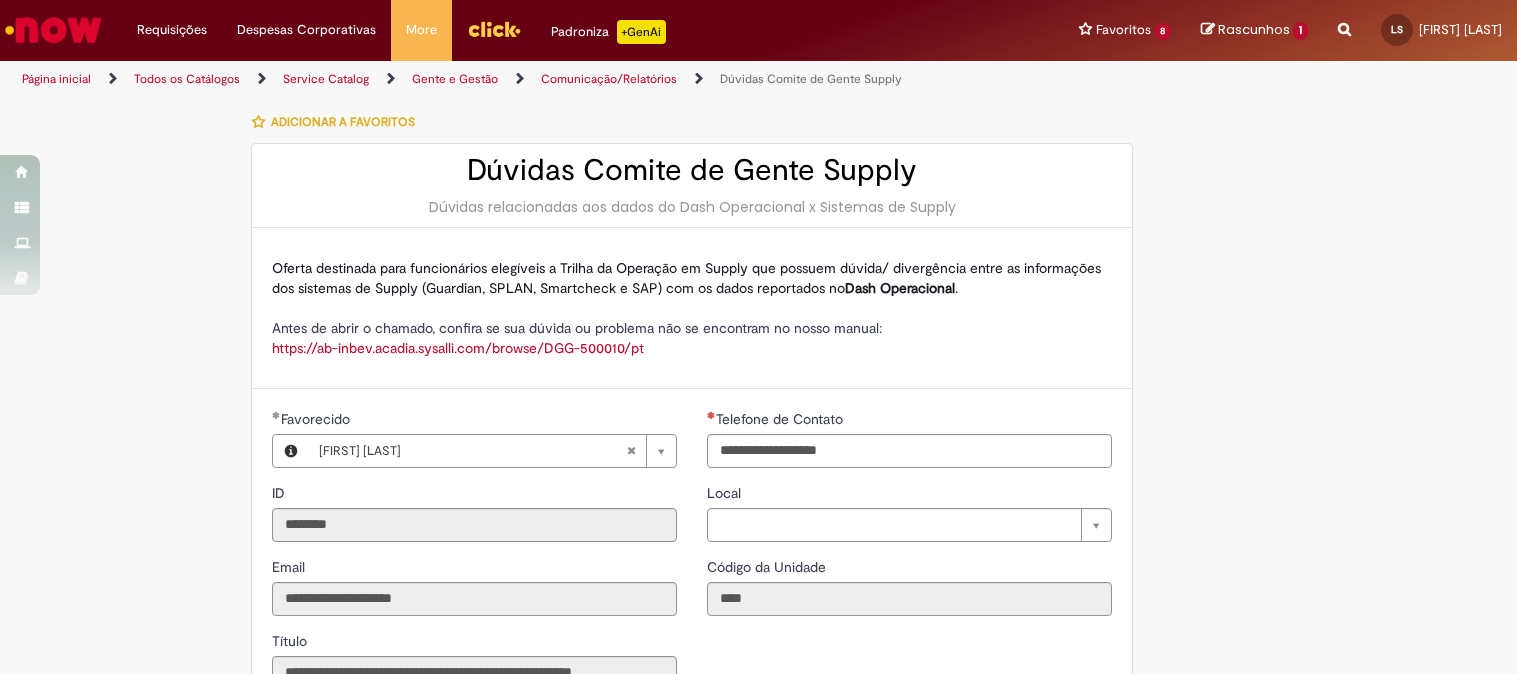 scroll, scrollTop: 0, scrollLeft: 0, axis: both 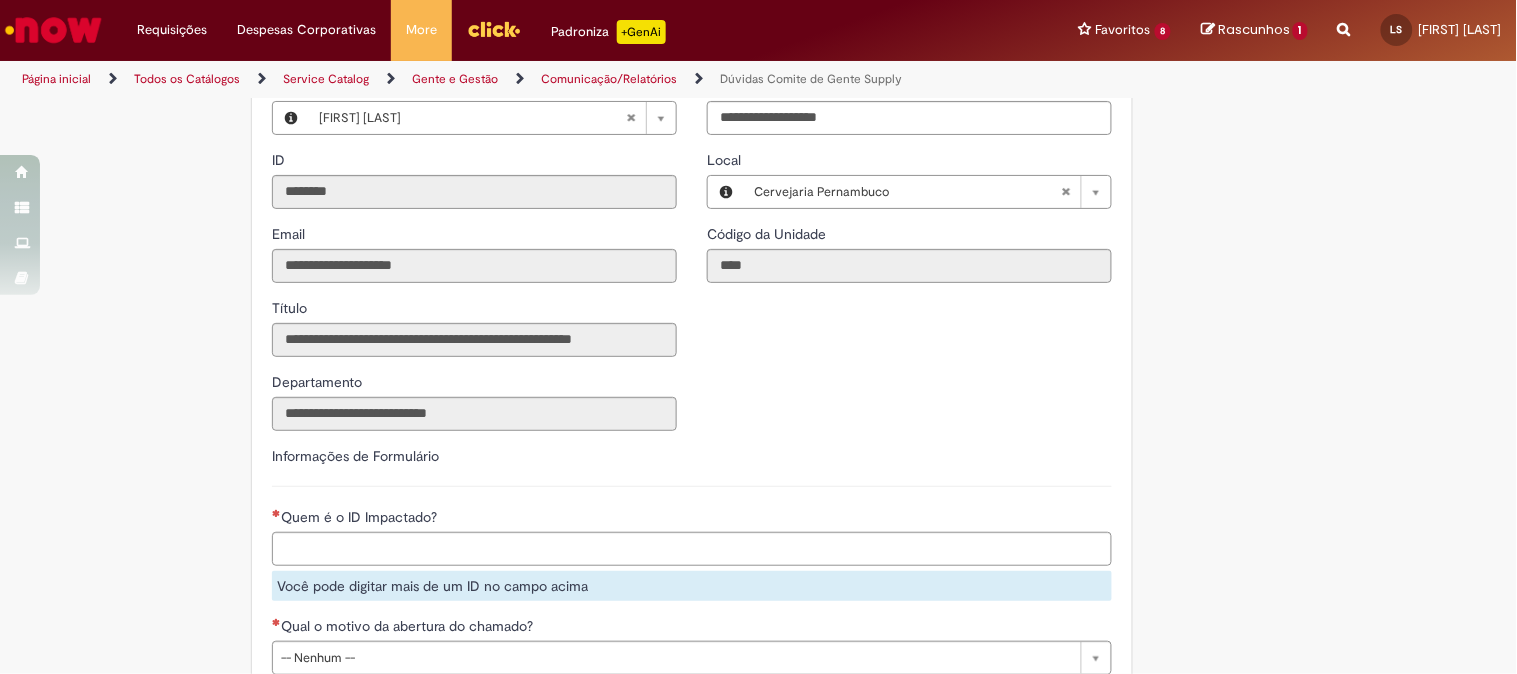 click on "Quem é o ID Impactado?" at bounding box center [734, 549] 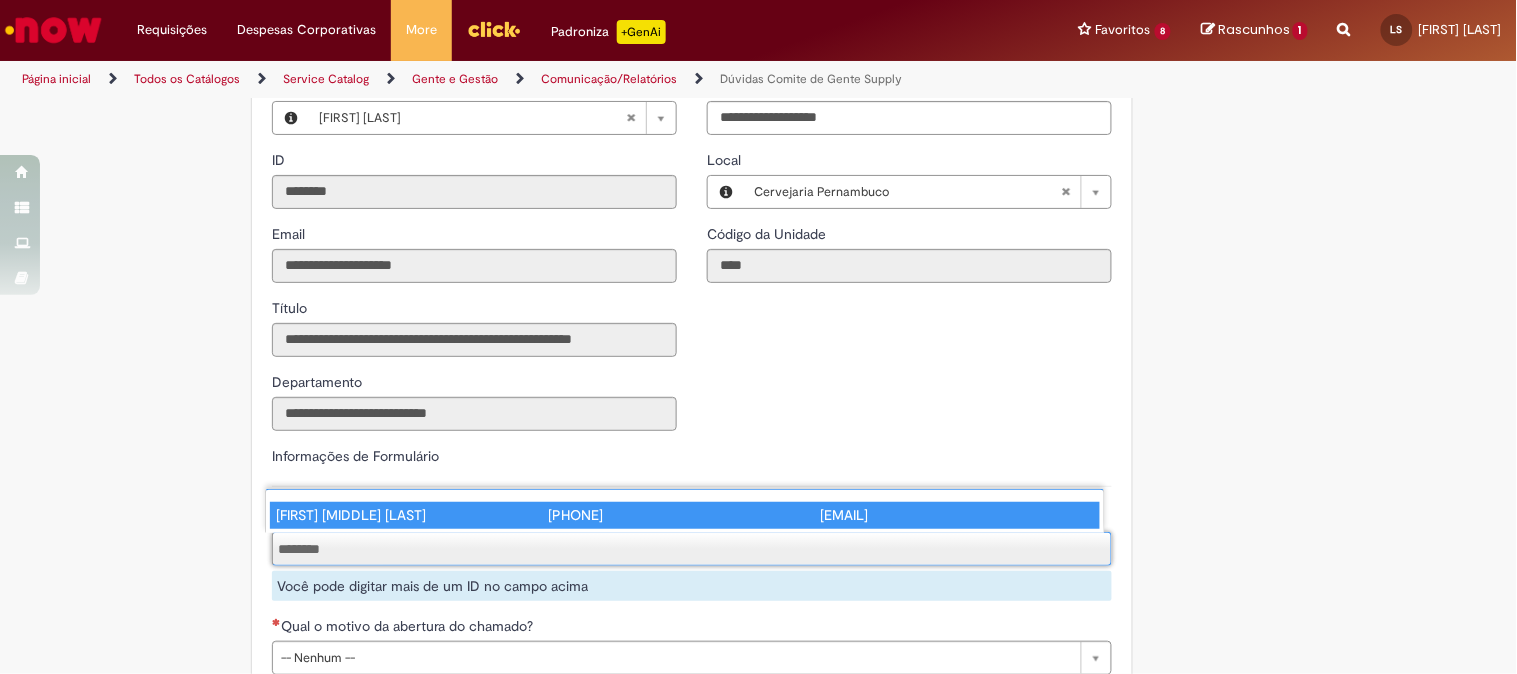 type on "********" 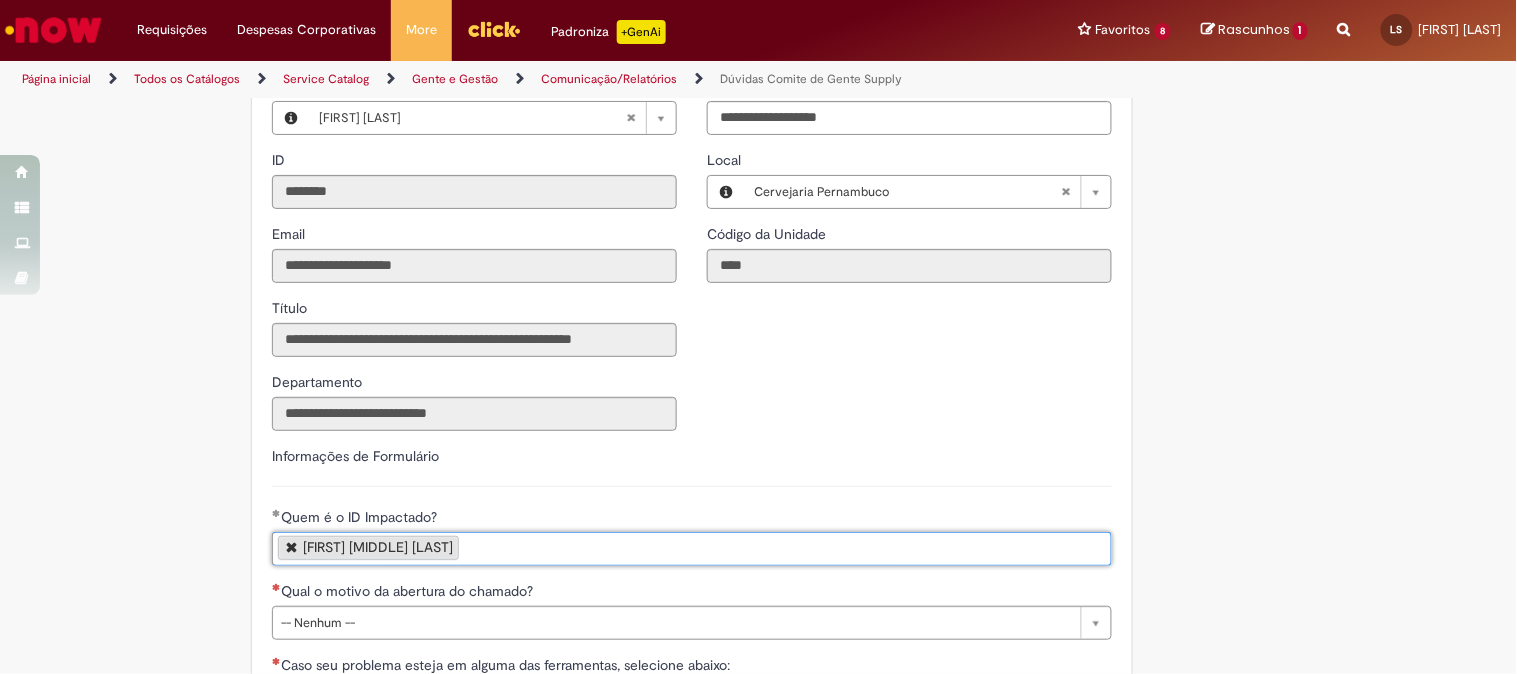click on "Tire dúvidas com LupiAssist    +GenAI
Oi! Eu sou LupiAssist, uma Inteligência Artificial Generativa em constante aprendizado   Meu conteúdo é monitorado para trazer uma melhor experiência
Dúvidas comuns:
Só mais um instante, estou consultando nossas bases de conhecimento  e escrevendo a melhor resposta pra você!
Title
Lorem ipsum dolor sit amet    Fazer uma nova pergunta
Gerei esta resposta utilizando IA Generativa em conjunto com os nossos padrões. Em caso de divergência, os documentos oficiais prevalecerão.
Saiba mais em:
Ou ligue para:
E aí, te ajudei?
Sim, obrigado!" at bounding box center [758, 482] 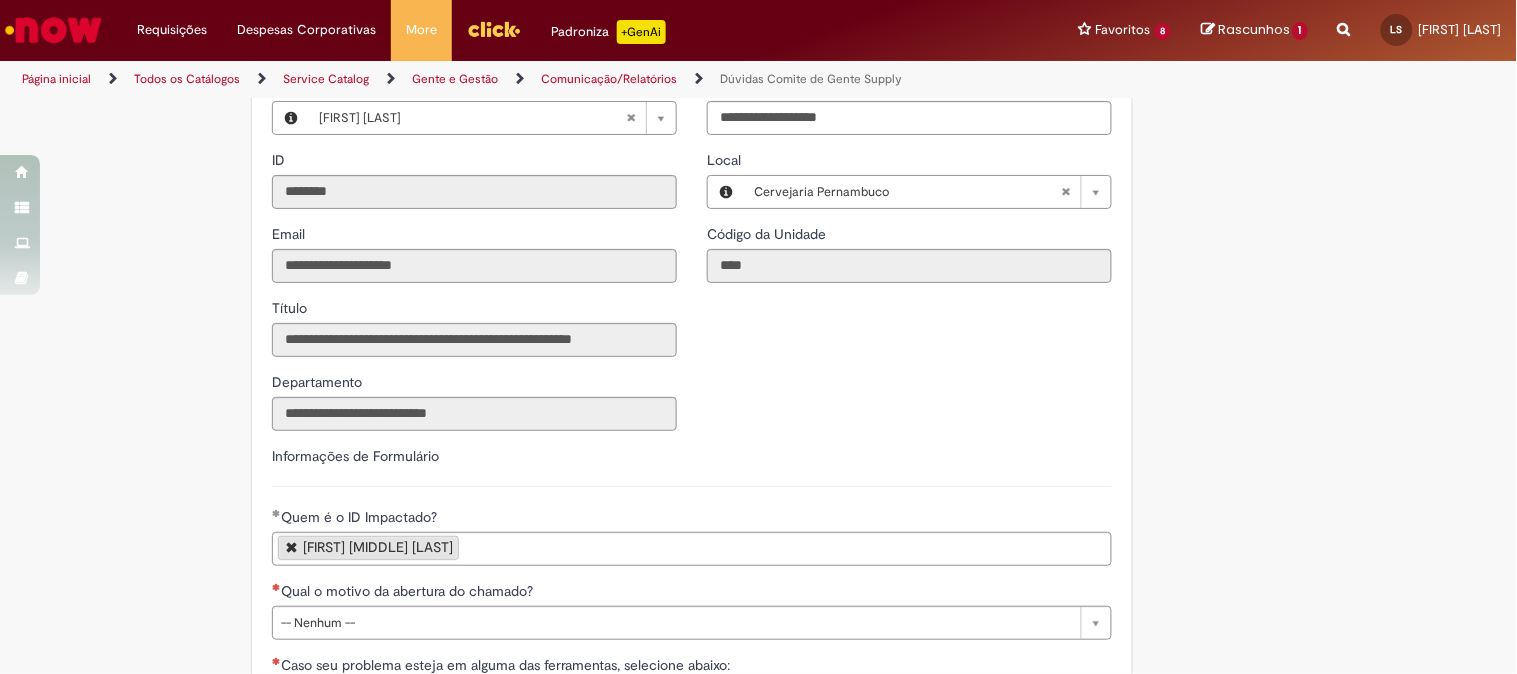scroll, scrollTop: 555, scrollLeft: 0, axis: vertical 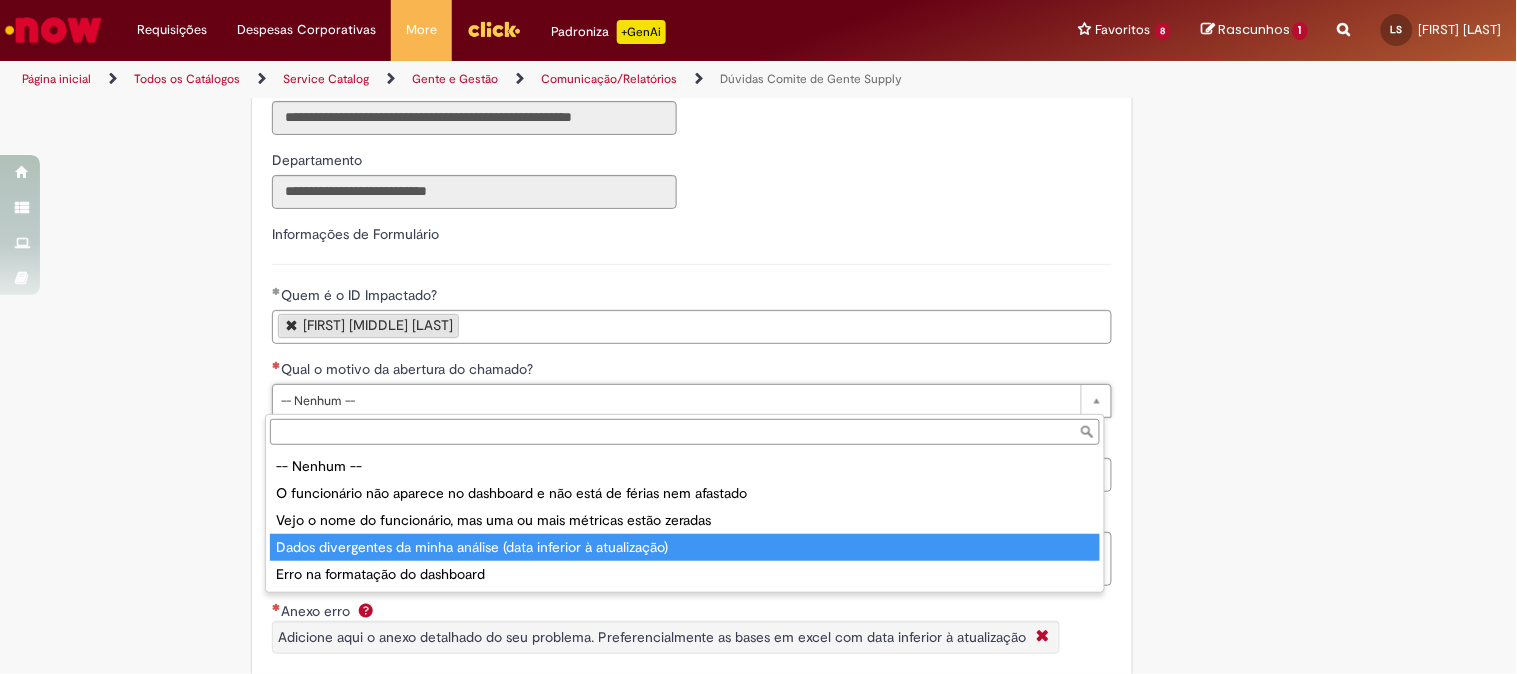 type on "**********" 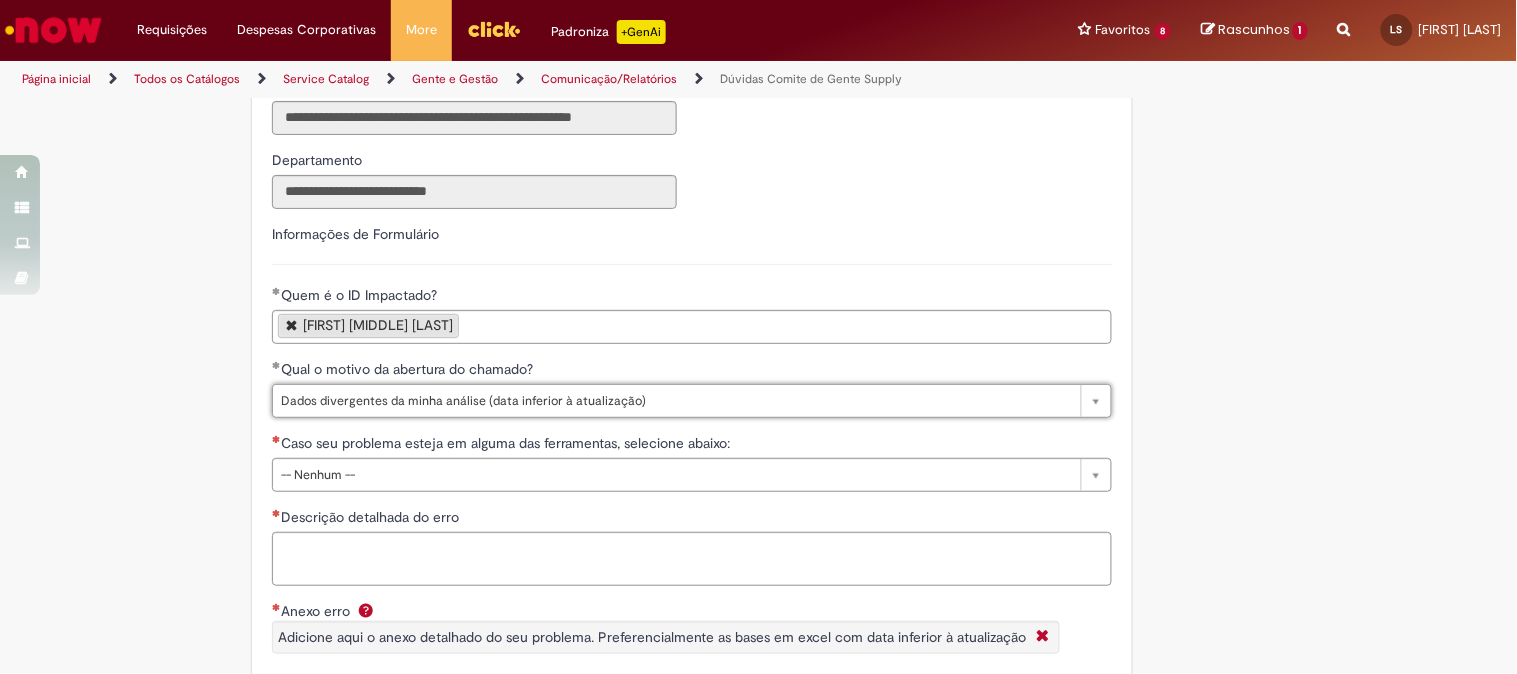 drag, startPoint x: 108, startPoint y: 456, endPoint x: 233, endPoint y: 445, distance: 125.48307 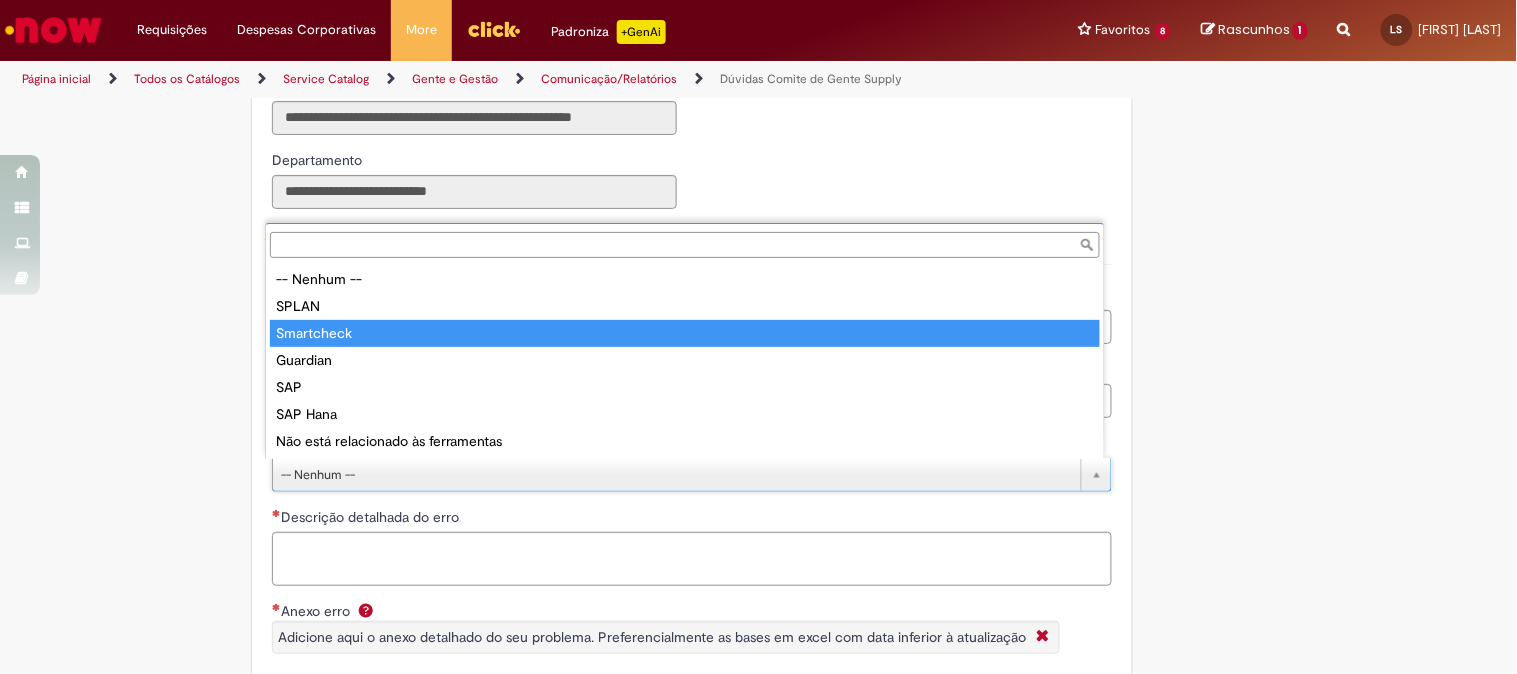 type on "**********" 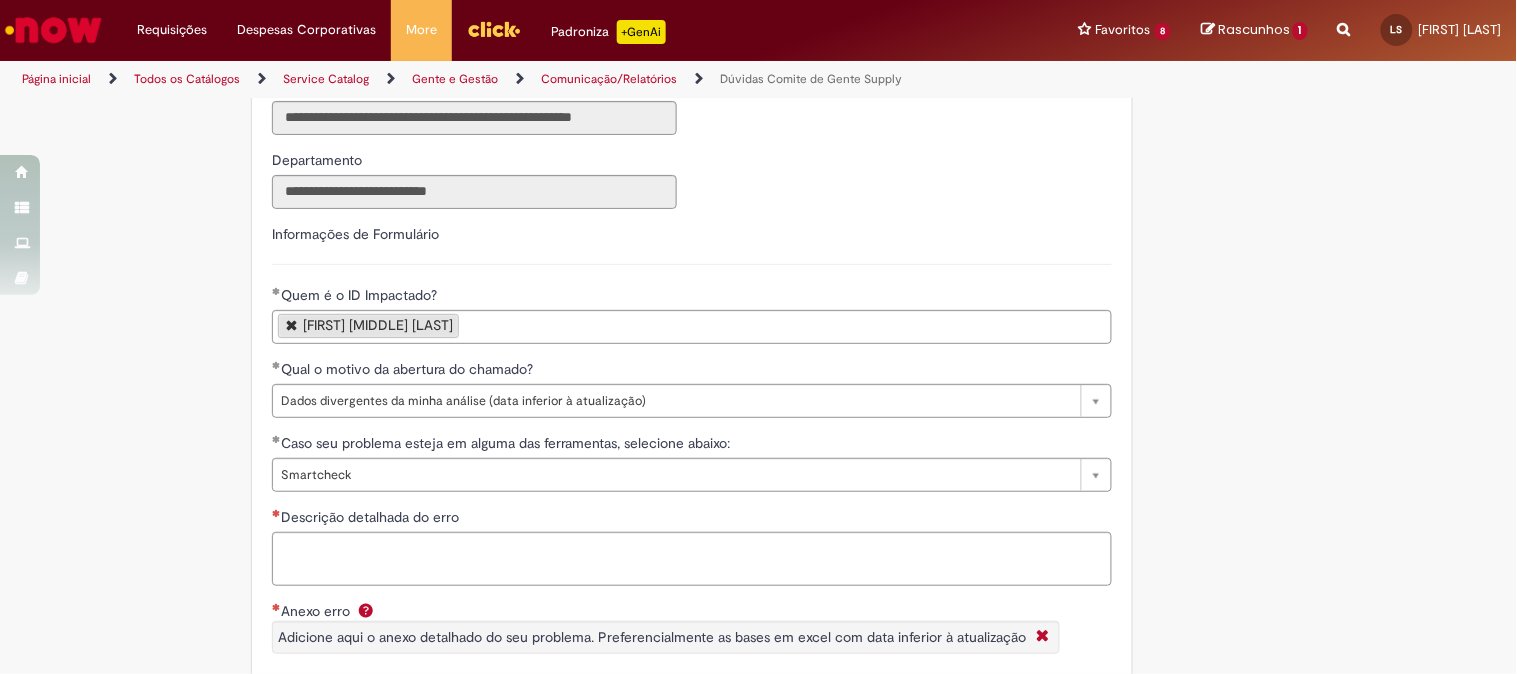 click on "Tire dúvidas com LupiAssist    +GenAI
Oi! Eu sou LupiAssist, uma Inteligência Artificial Generativa em constante aprendizado   Meu conteúdo é monitorado para trazer uma melhor experiência
Dúvidas comuns:
Só mais um instante, estou consultando nossas bases de conhecimento  e escrevendo a melhor resposta pra você!
Title
Lorem ipsum dolor sit amet    Fazer uma nova pergunta
Gerei esta resposta utilizando IA Generativa em conjunto com os nossos padrões. Em caso de divergência, os documentos oficiais prevalecerão.
Saiba mais em:
Ou ligue para:
E aí, te ajudei?
Sim, obrigado!" at bounding box center [758, 260] 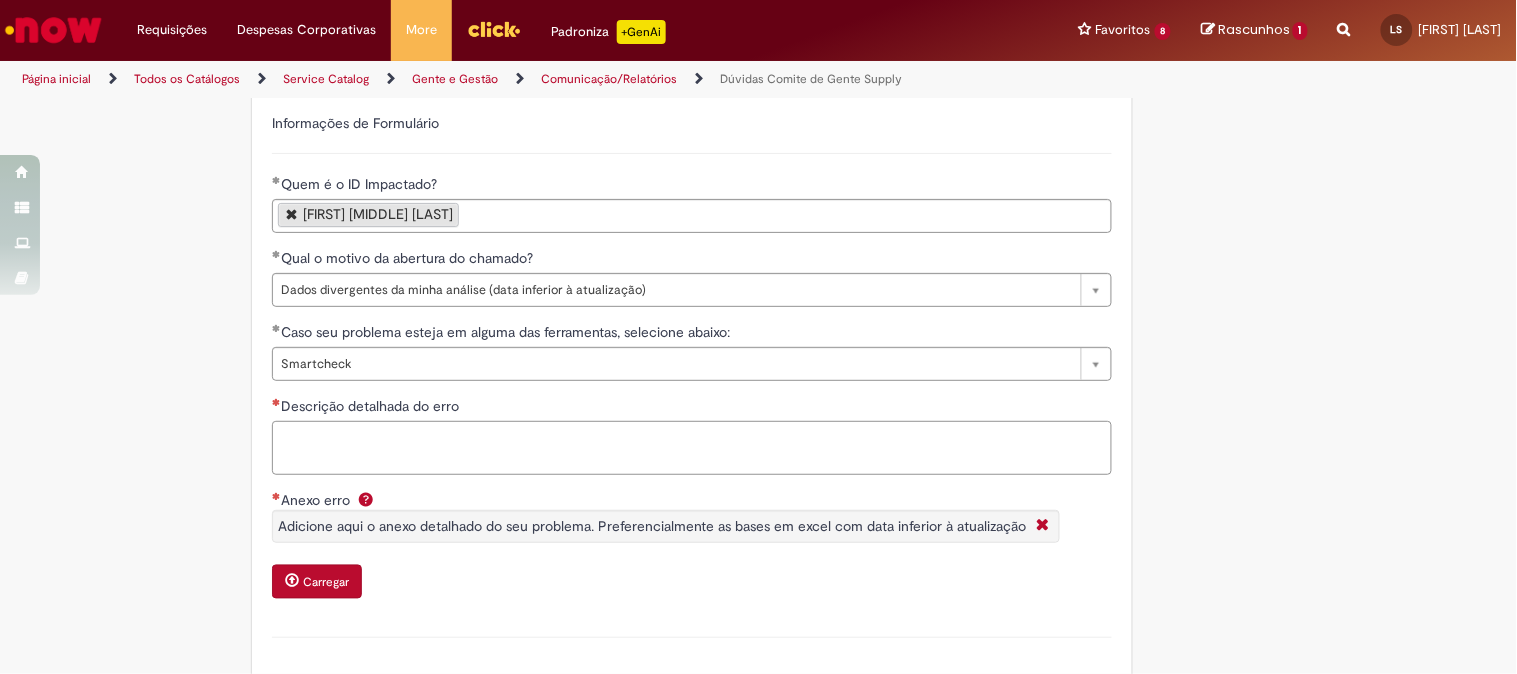 click on "Descrição detalhada do erro" at bounding box center (692, 448) 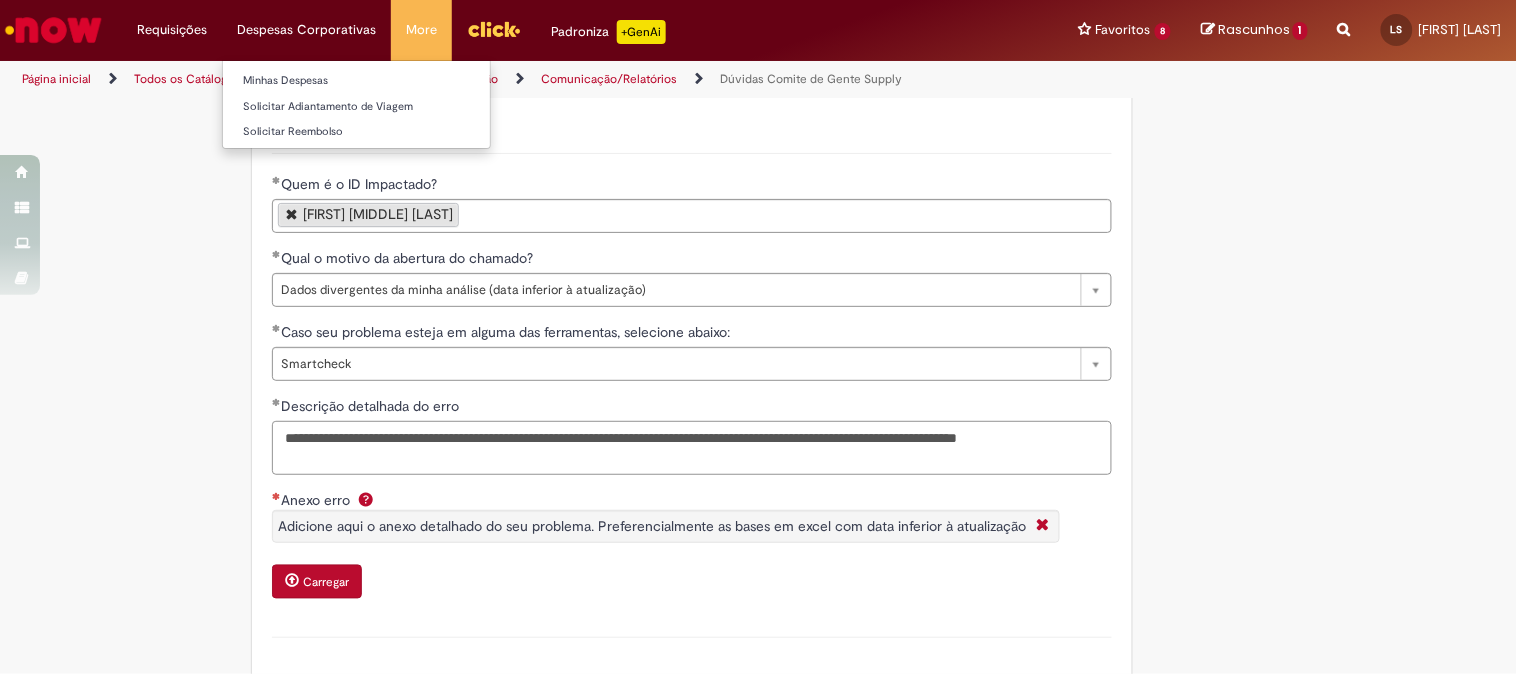 type on "**********" 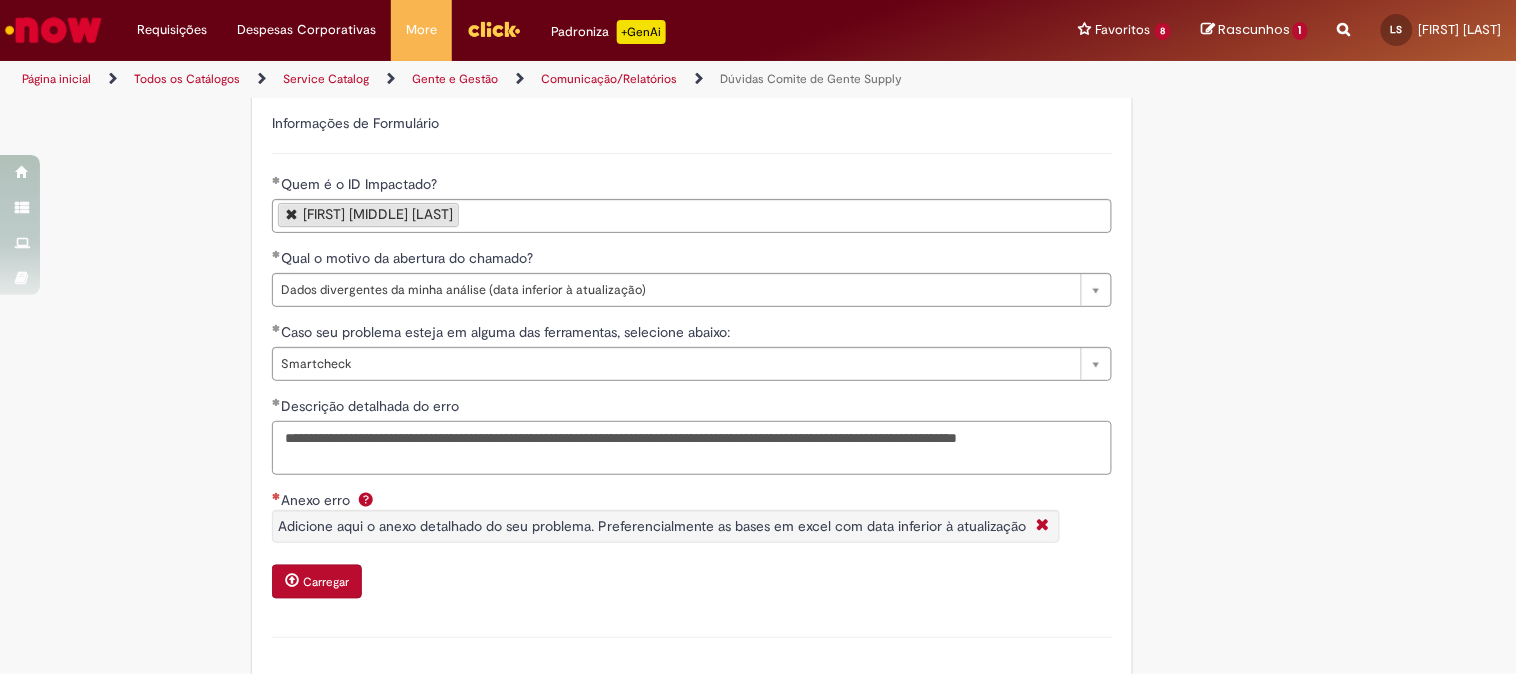 scroll, scrollTop: 861, scrollLeft: 0, axis: vertical 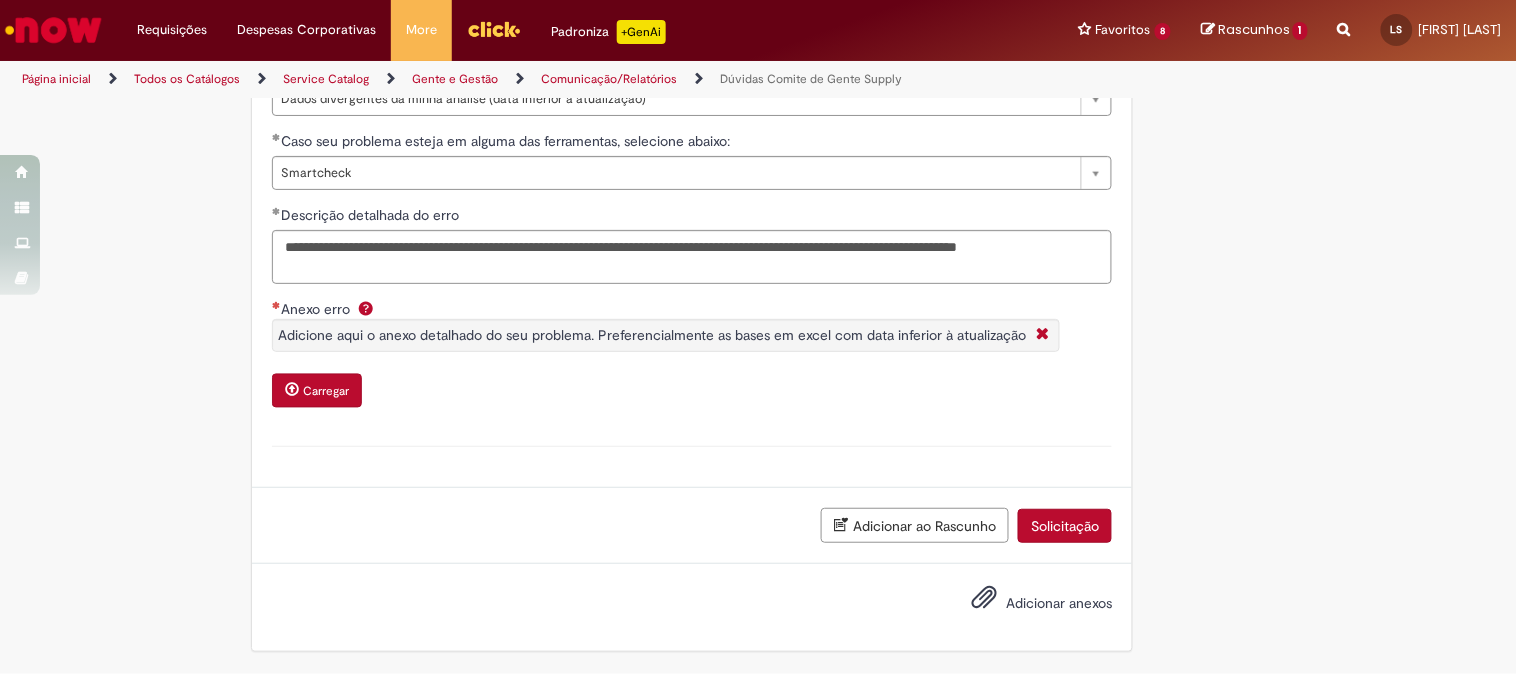 click on "Adicionar anexos" at bounding box center (1059, 604) 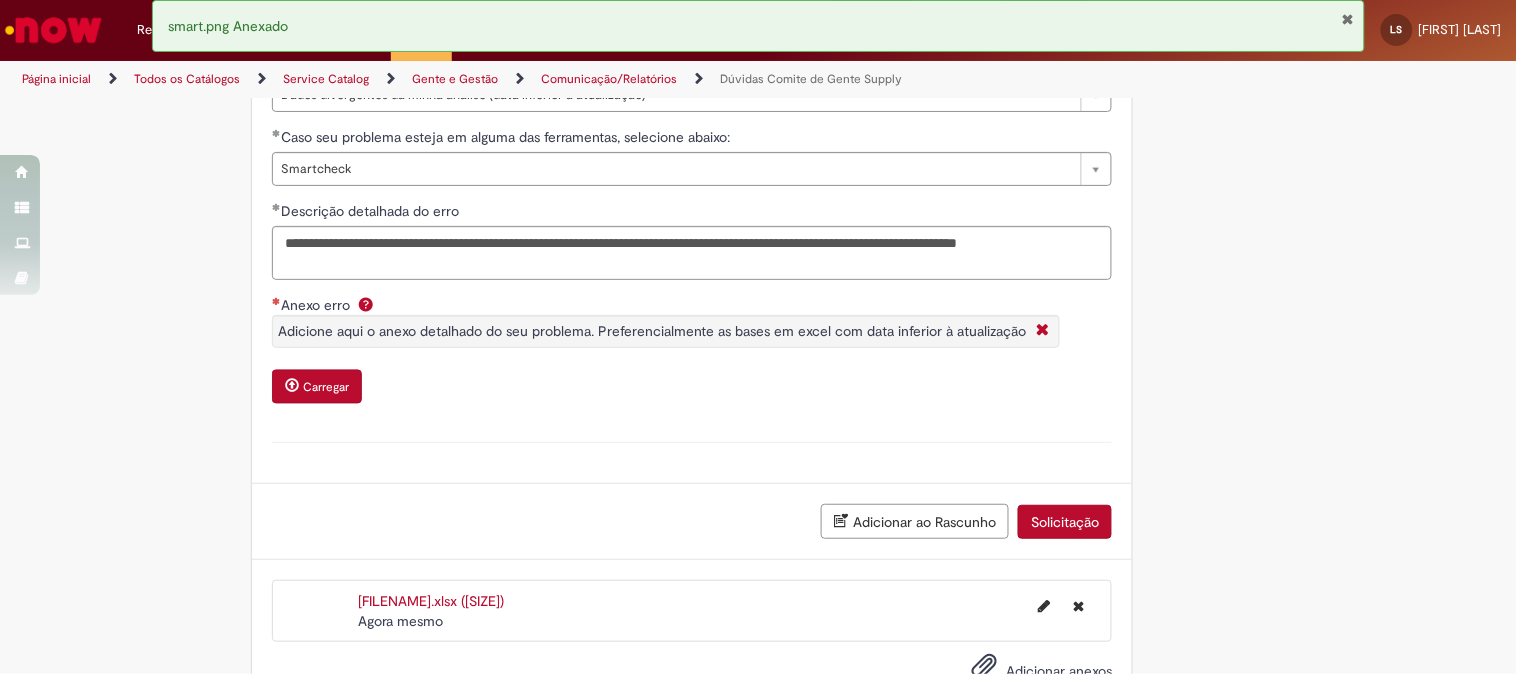 scroll, scrollTop: 933, scrollLeft: 0, axis: vertical 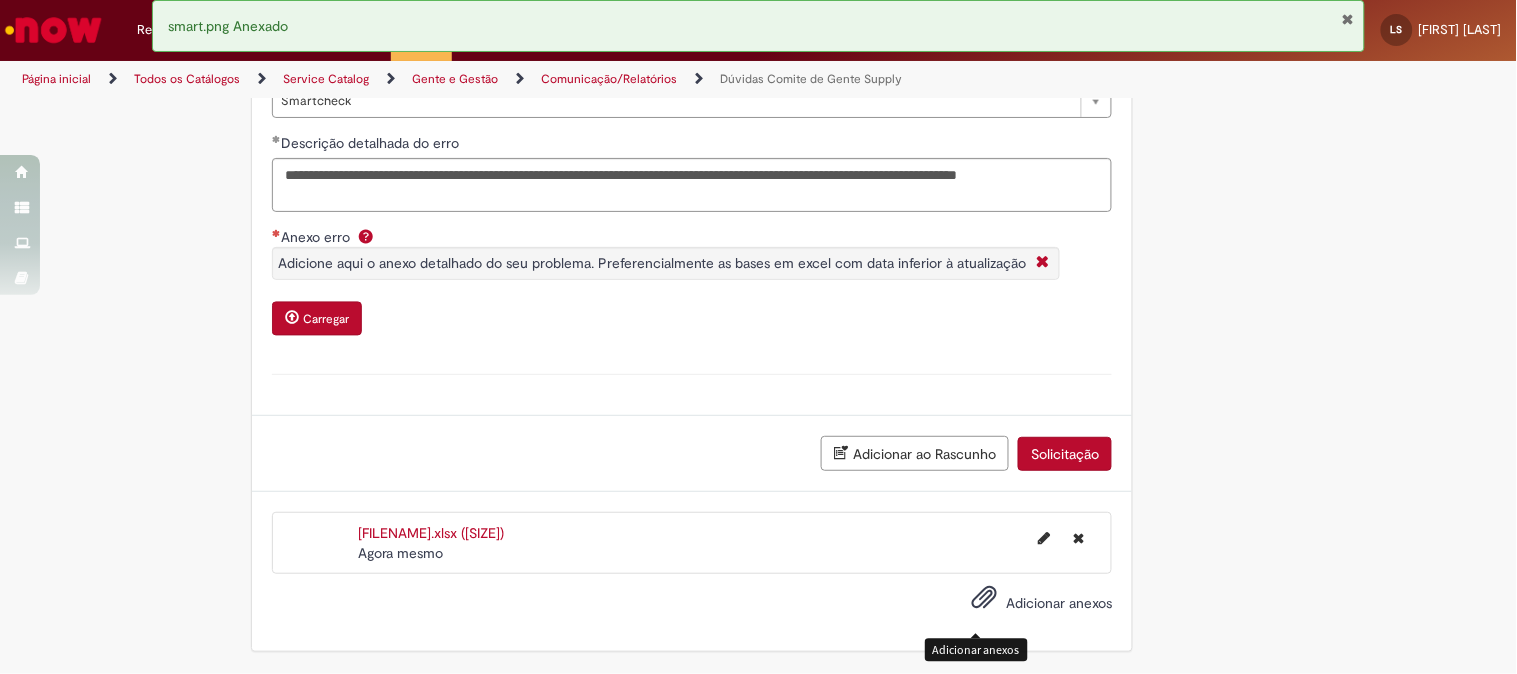 click at bounding box center [984, 598] 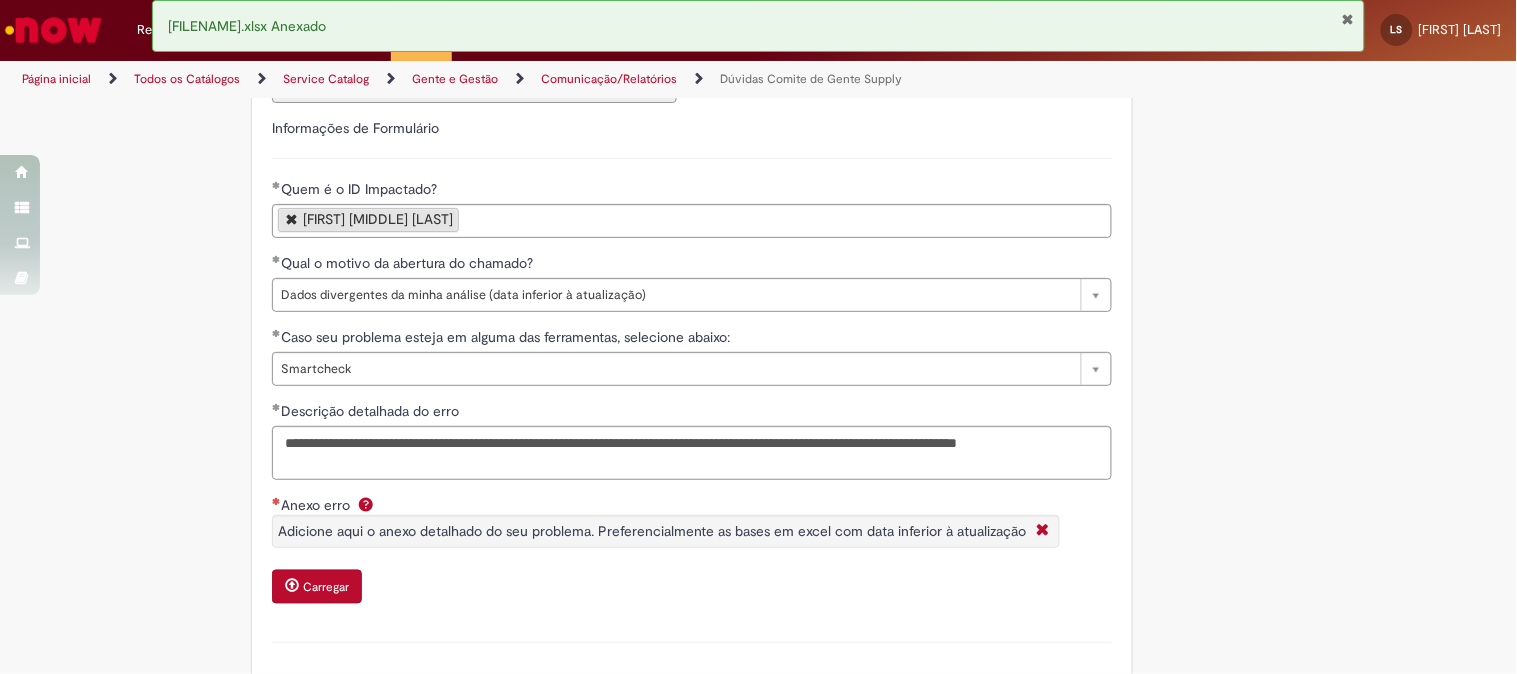 scroll, scrollTop: 883, scrollLeft: 0, axis: vertical 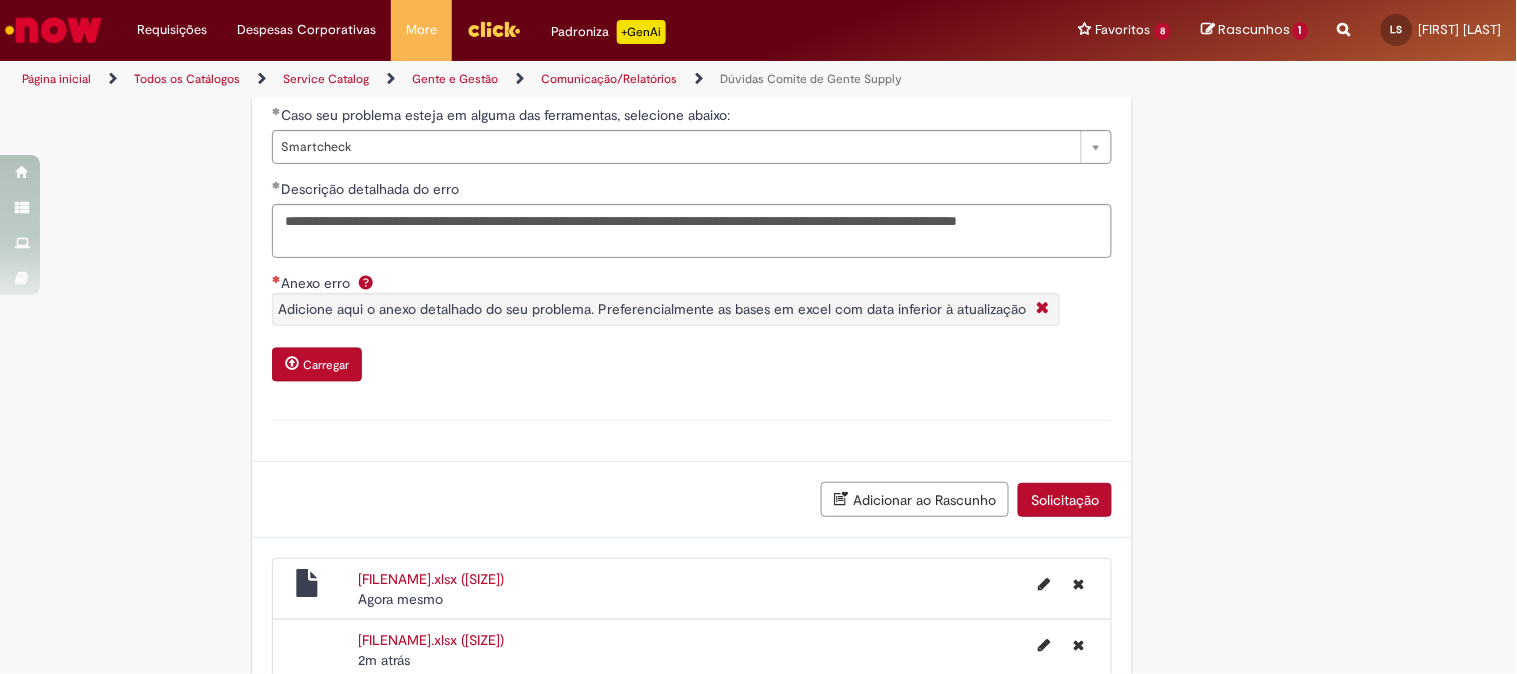 click on "Solicitação" at bounding box center (1065, 500) 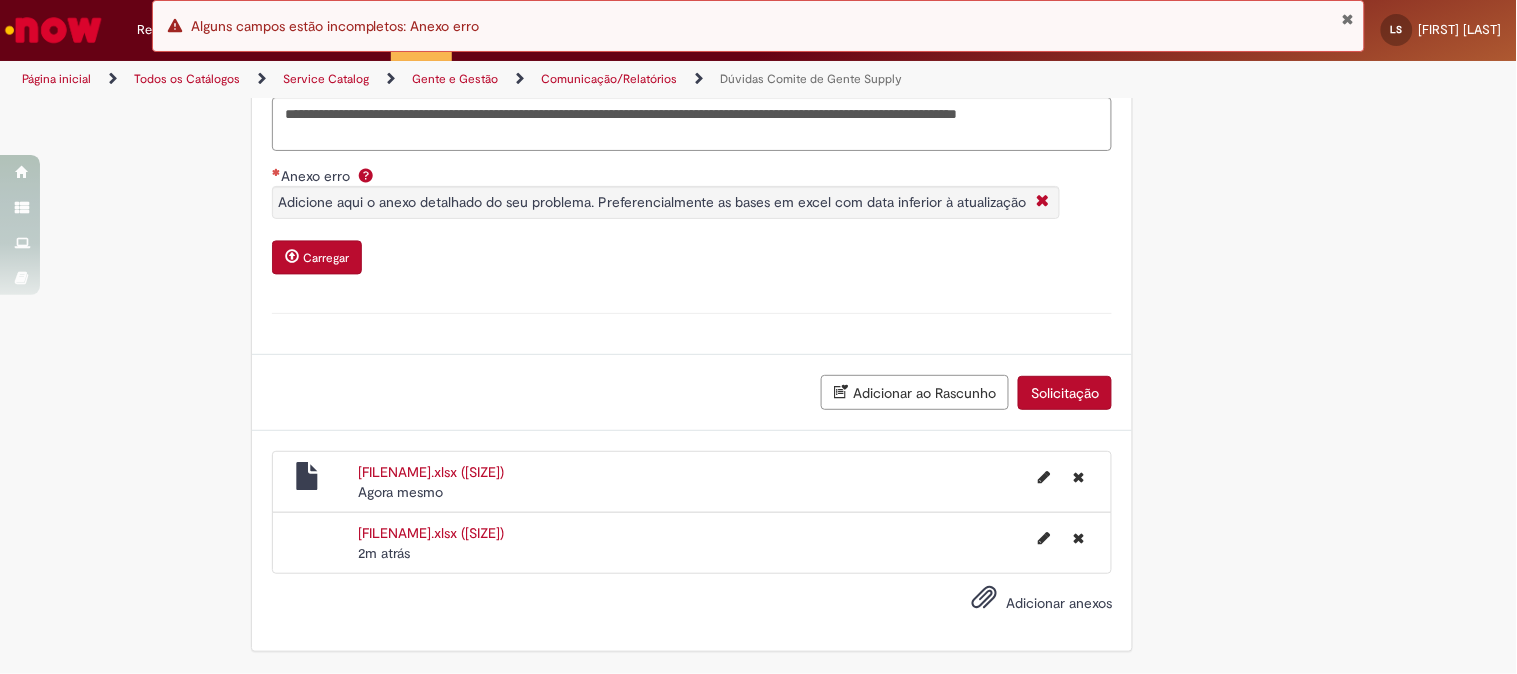 scroll, scrollTop: 772, scrollLeft: 0, axis: vertical 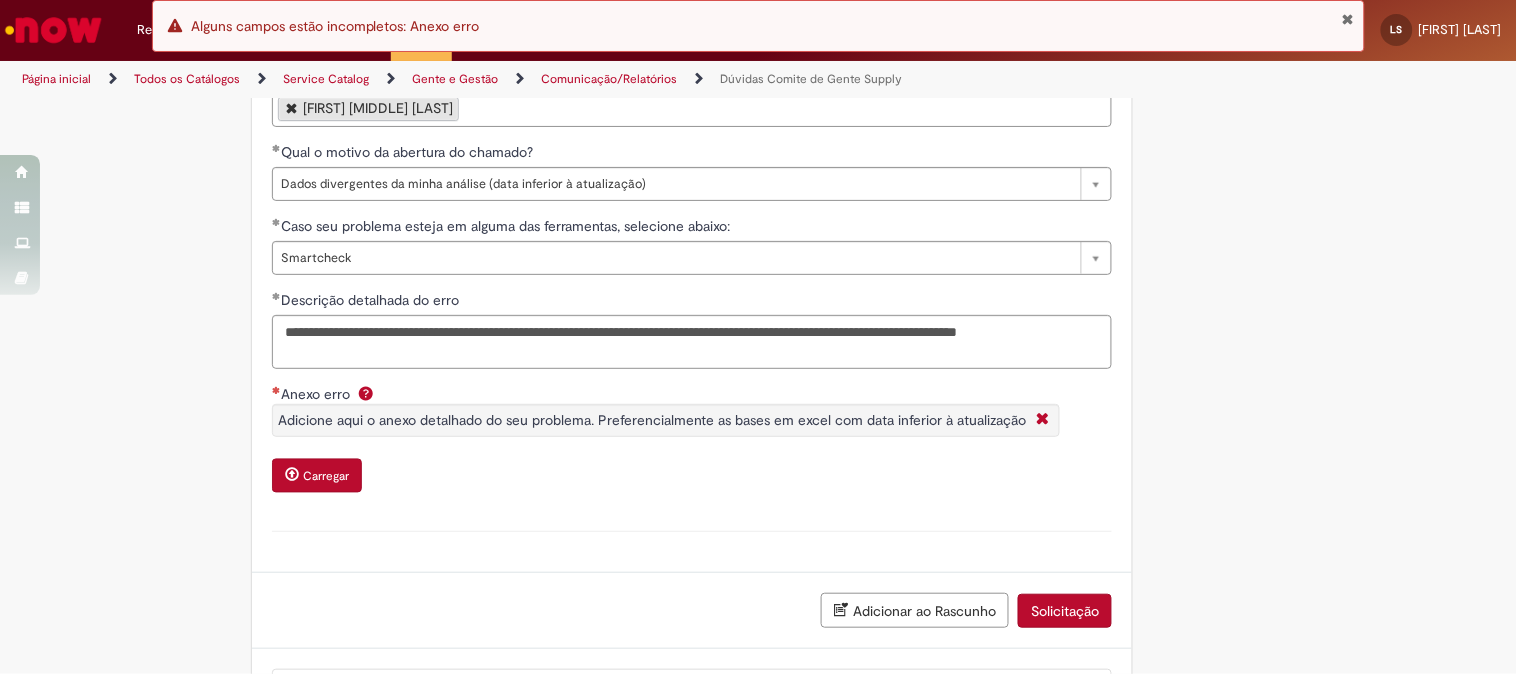 click on "Adicione aqui o anexo detalhado do seu problema. Preferencialmente as bases em excel com data inferior à atualização" at bounding box center (652, 420) 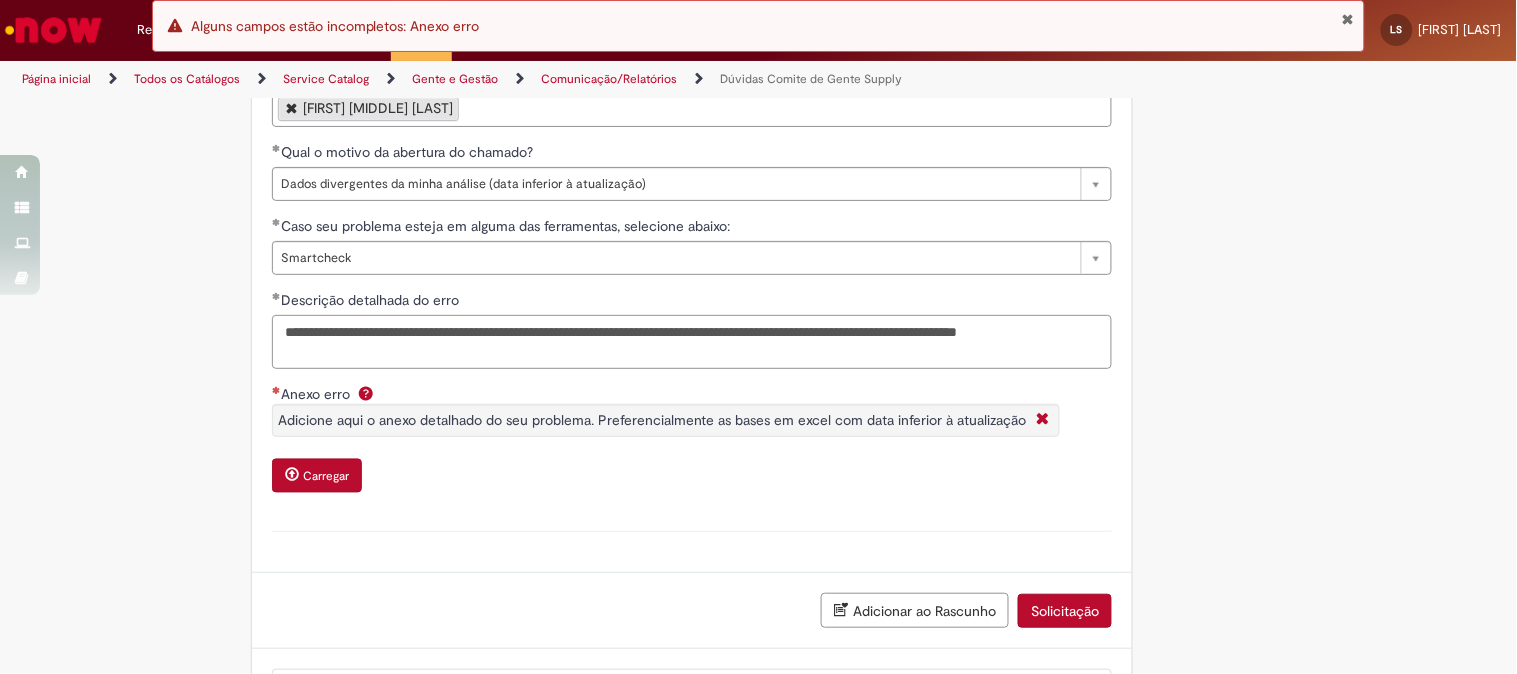 click on "**********" at bounding box center [692, 342] 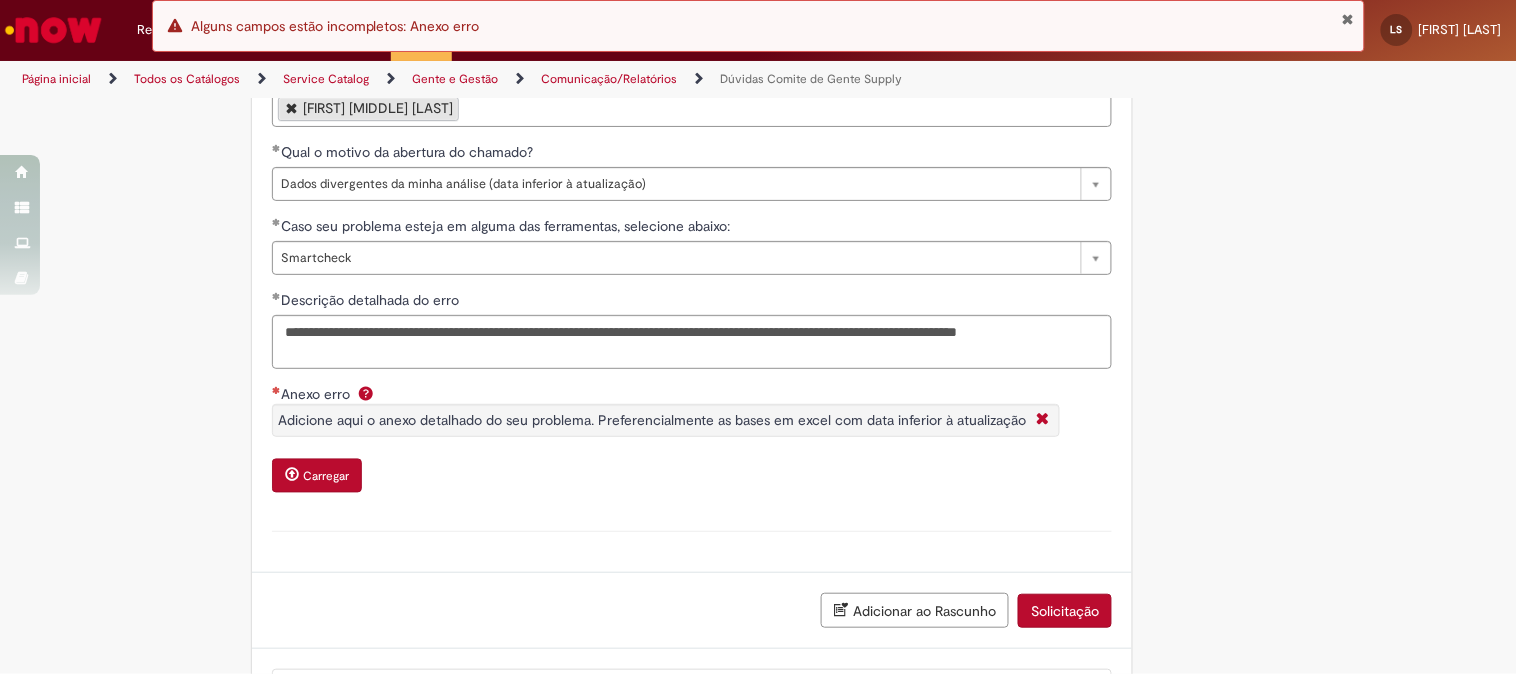 click on "Carregar" at bounding box center [317, 476] 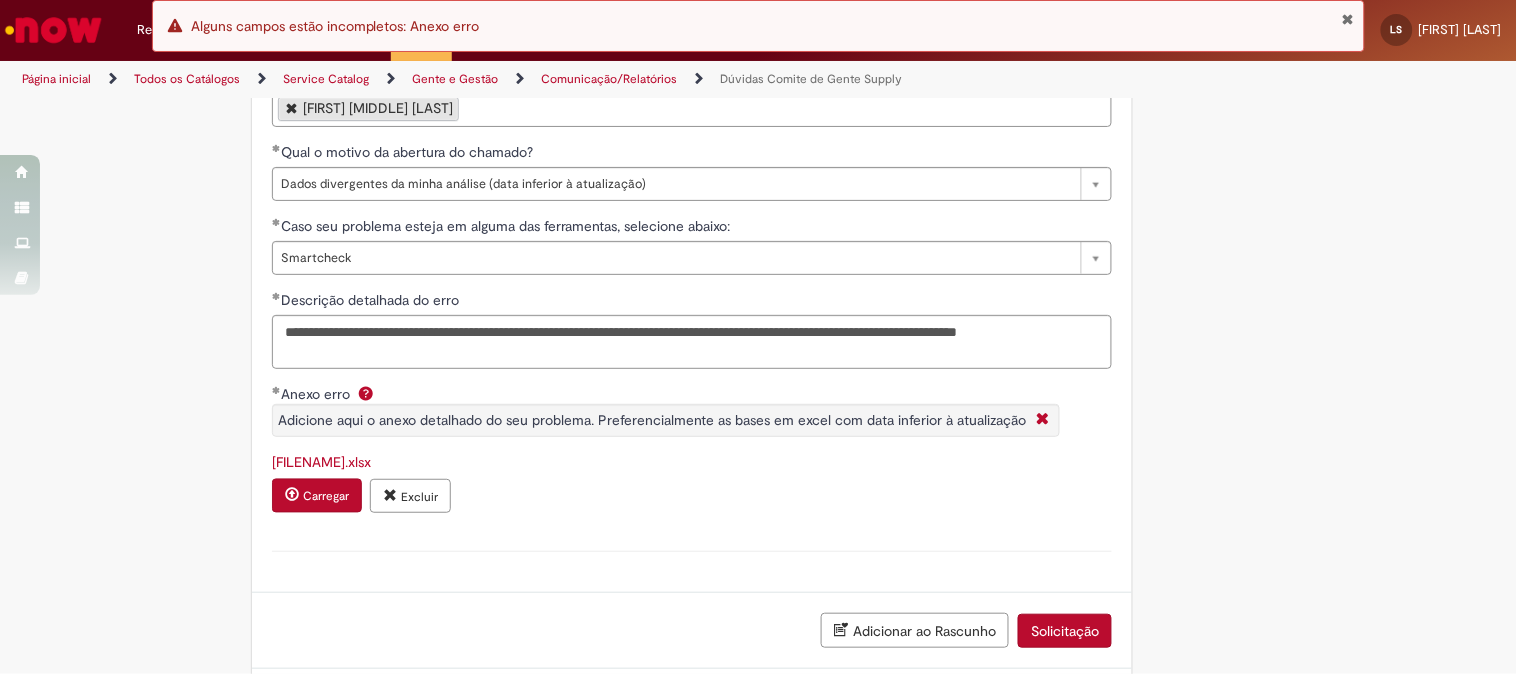 click on "Carregar" at bounding box center [317, 496] 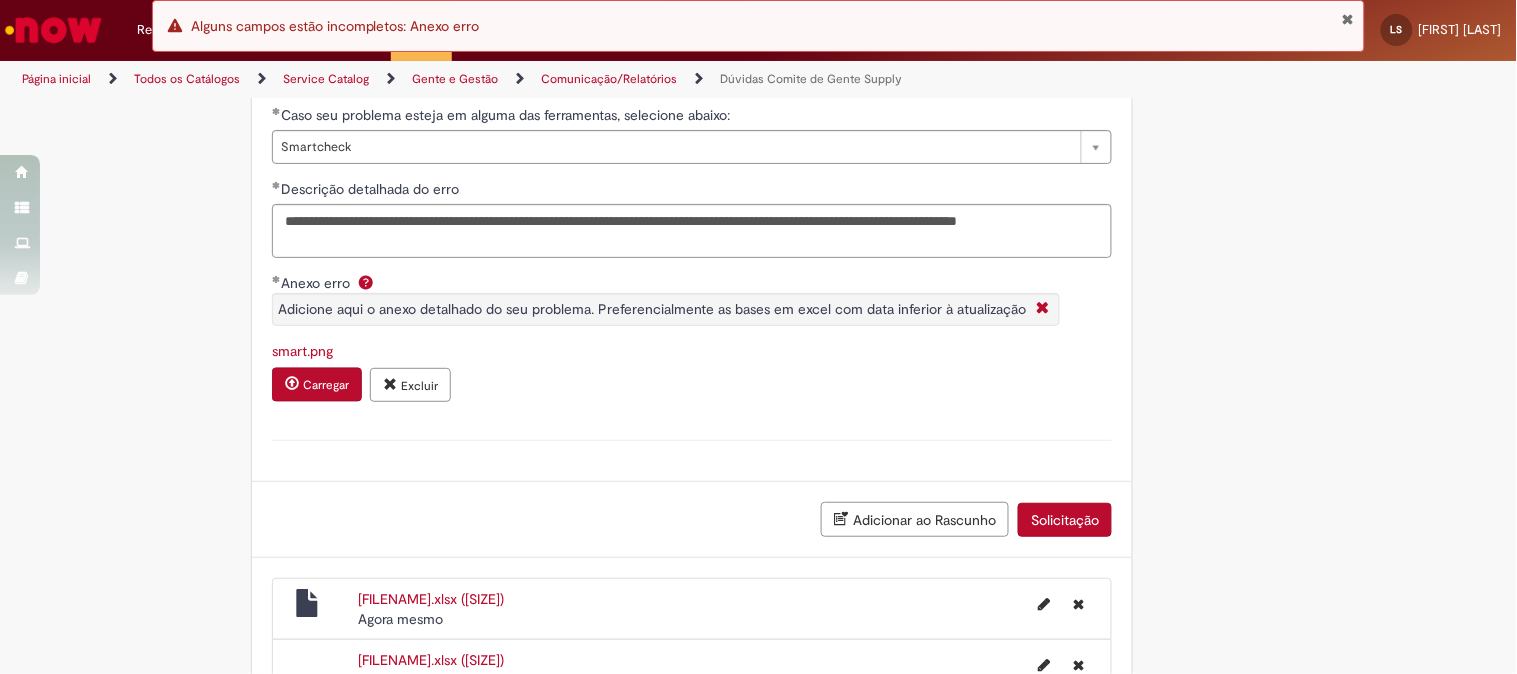 scroll, scrollTop: 1014, scrollLeft: 0, axis: vertical 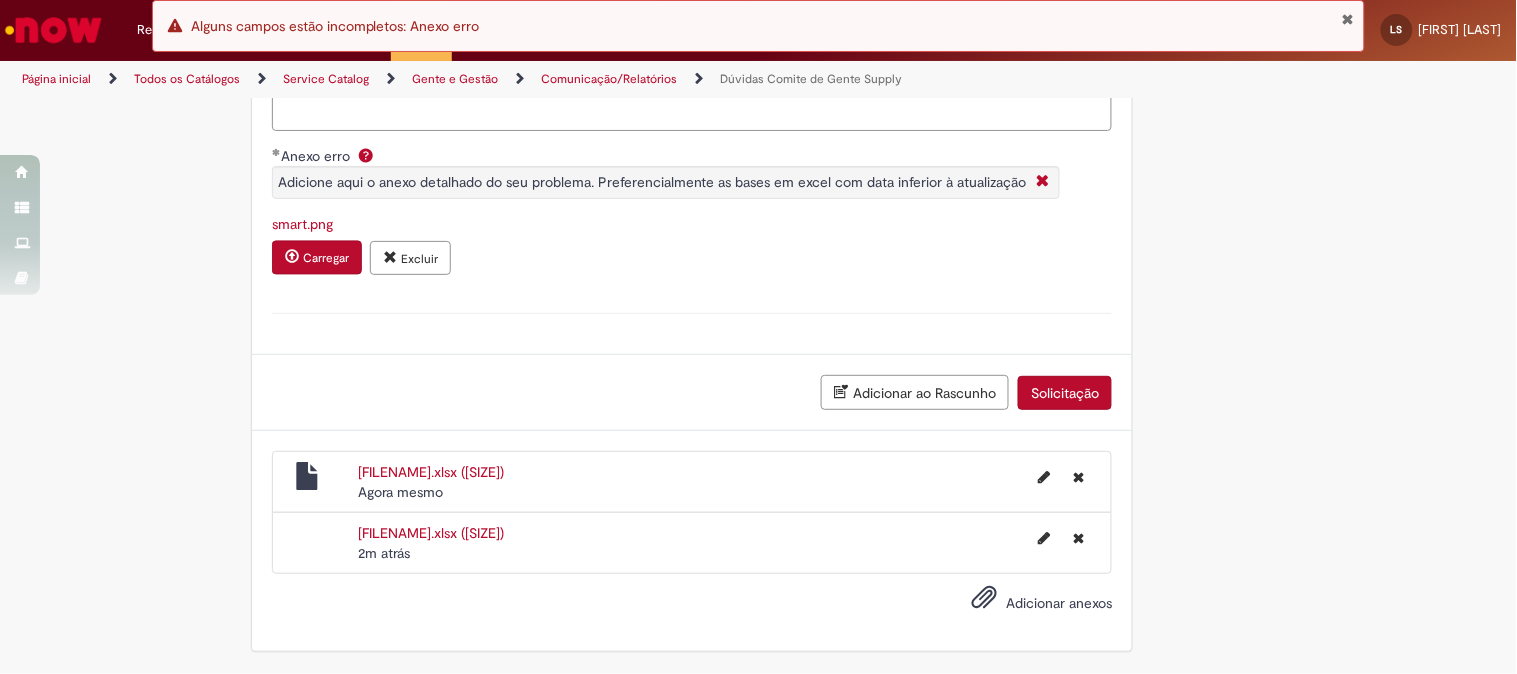 click on "Carregar" at bounding box center (326, 259) 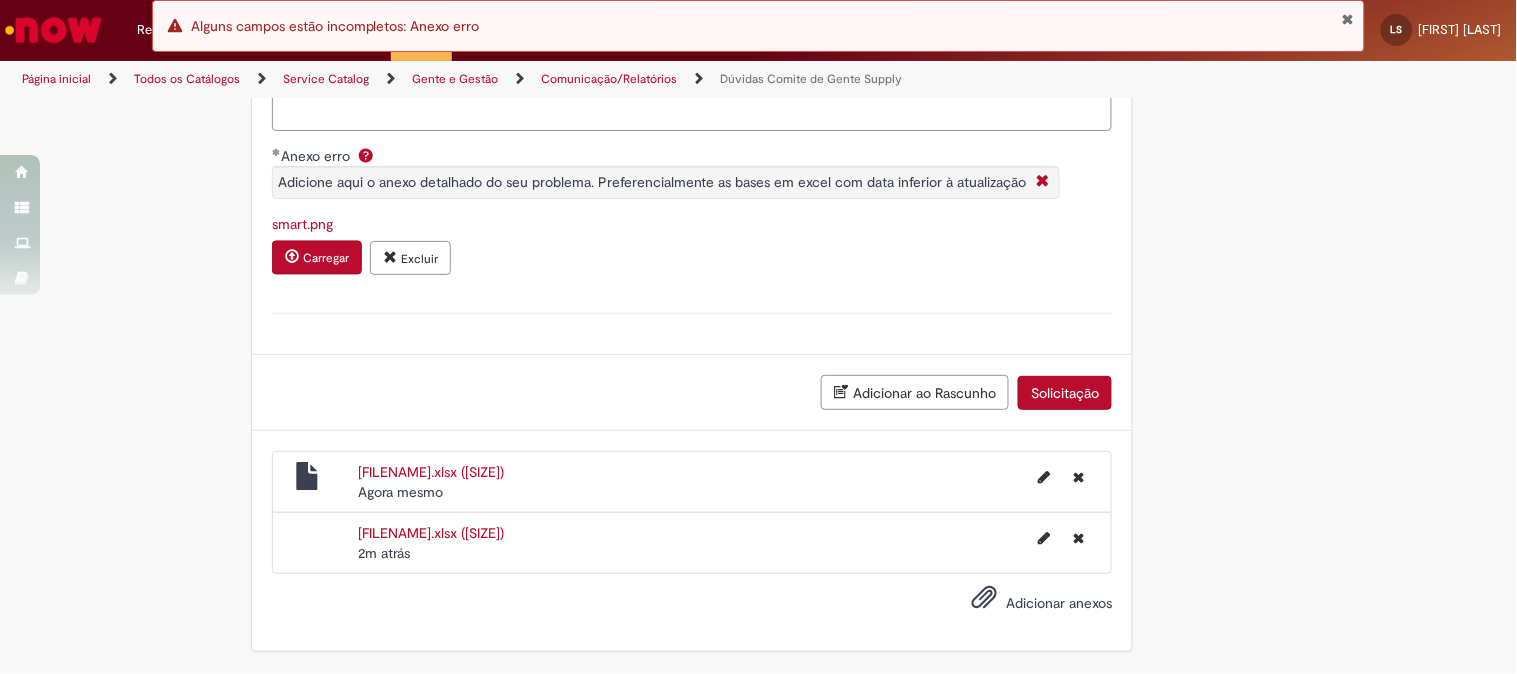 click on "Solicitação" at bounding box center [1065, 393] 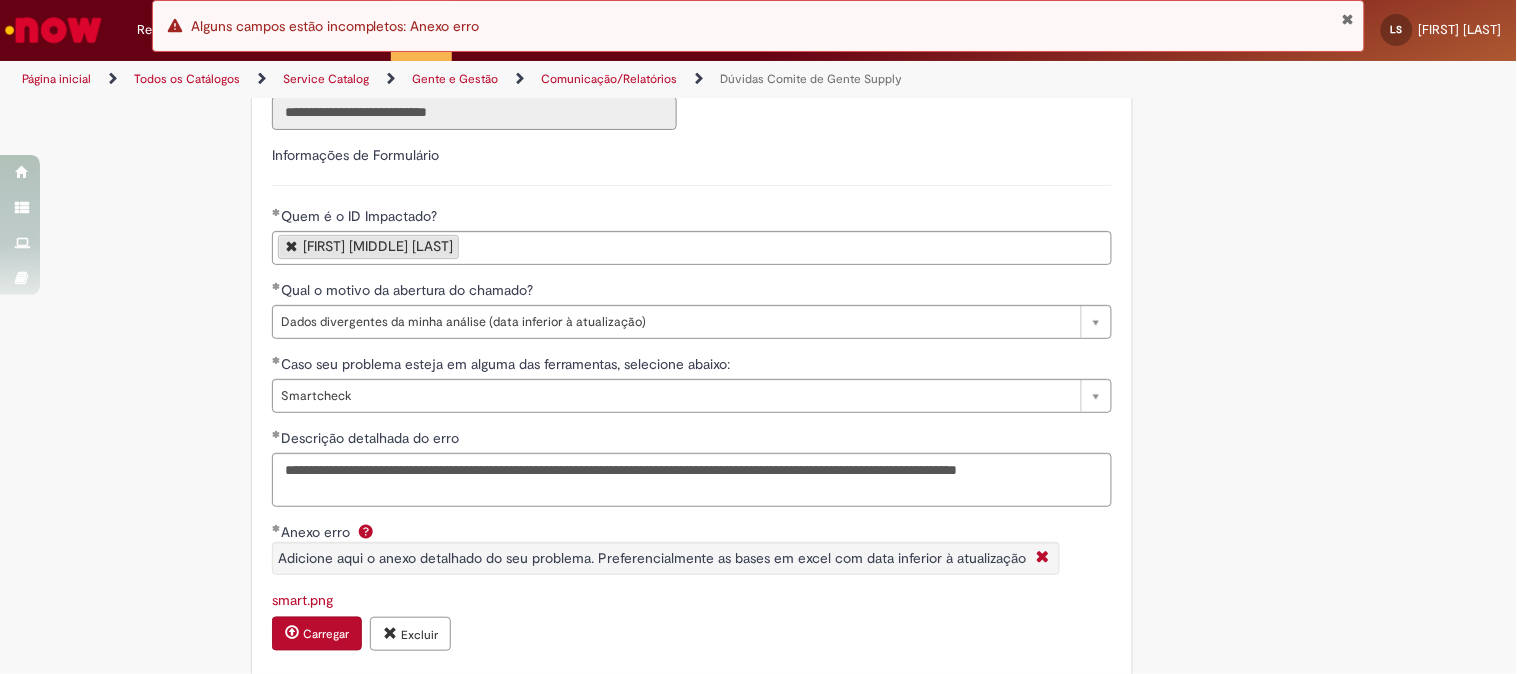 scroll, scrollTop: 412, scrollLeft: 0, axis: vertical 